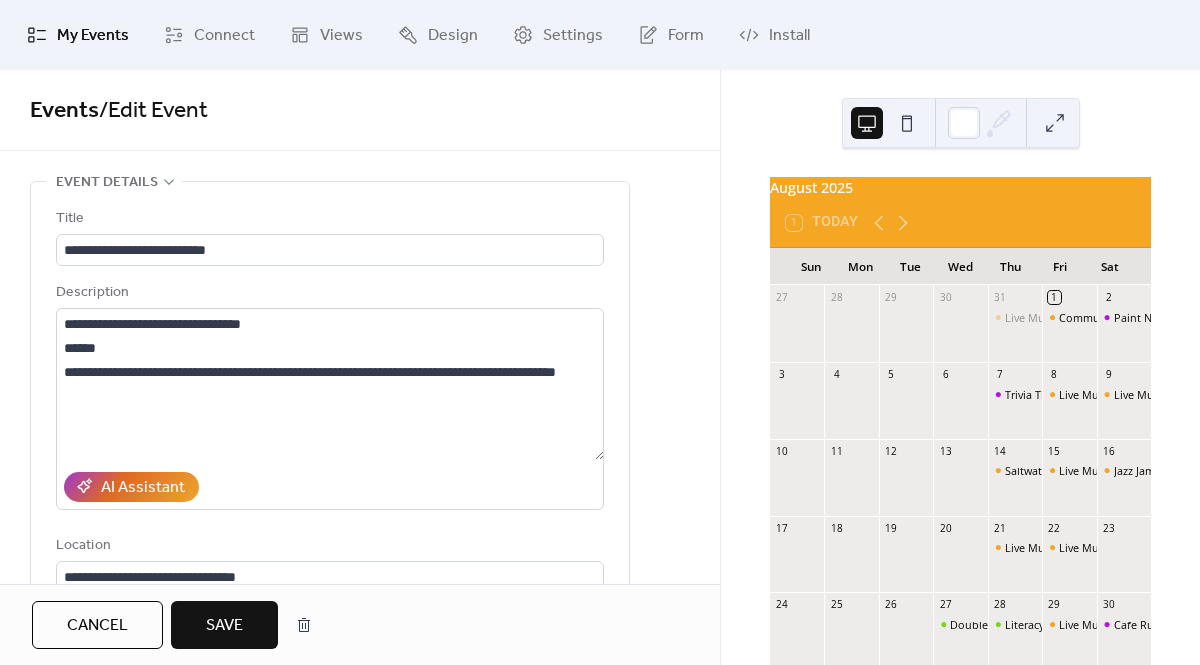 scroll, scrollTop: 0, scrollLeft: 0, axis: both 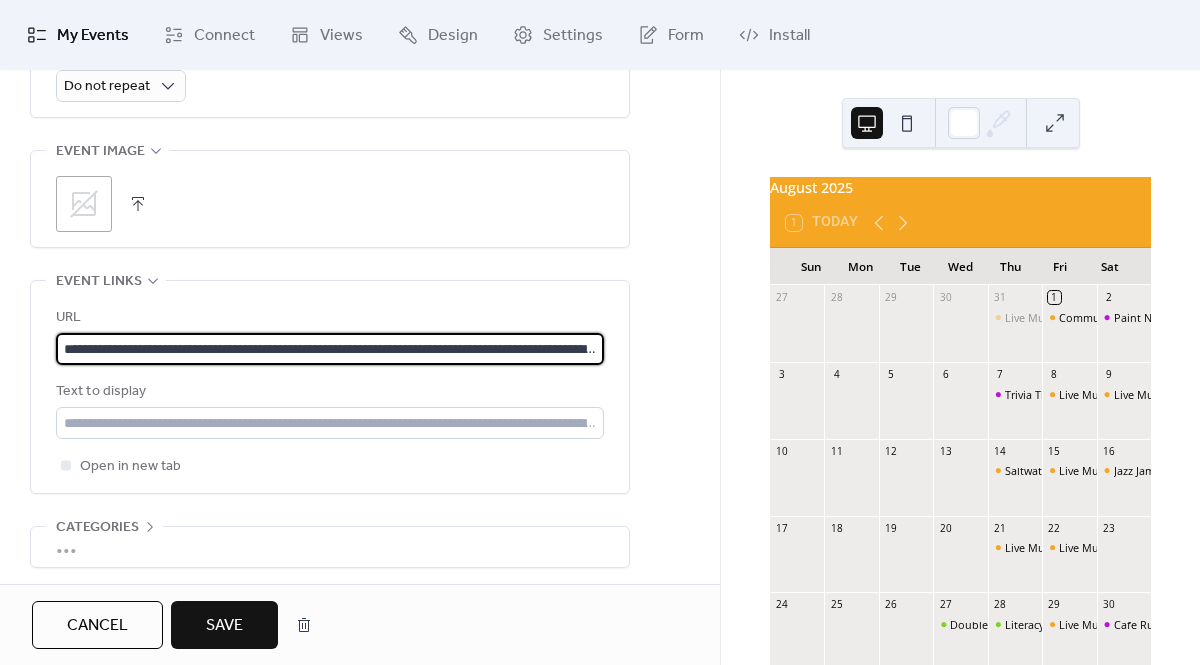 click on "**********" at bounding box center [330, 392] 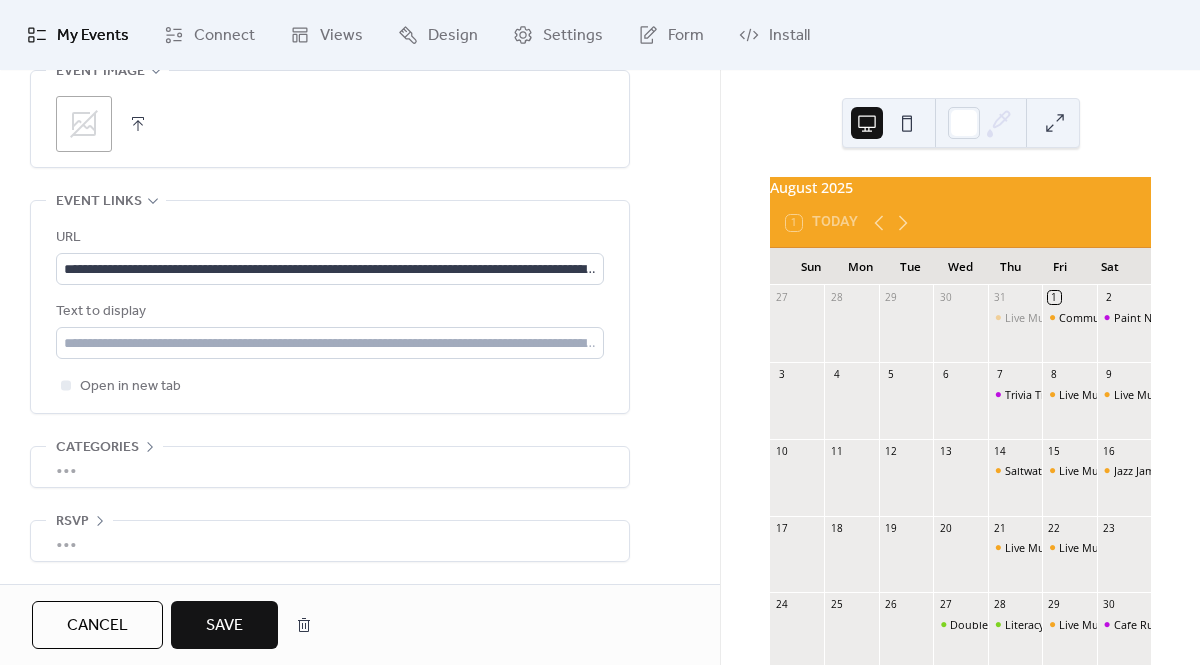 scroll, scrollTop: 1050, scrollLeft: 0, axis: vertical 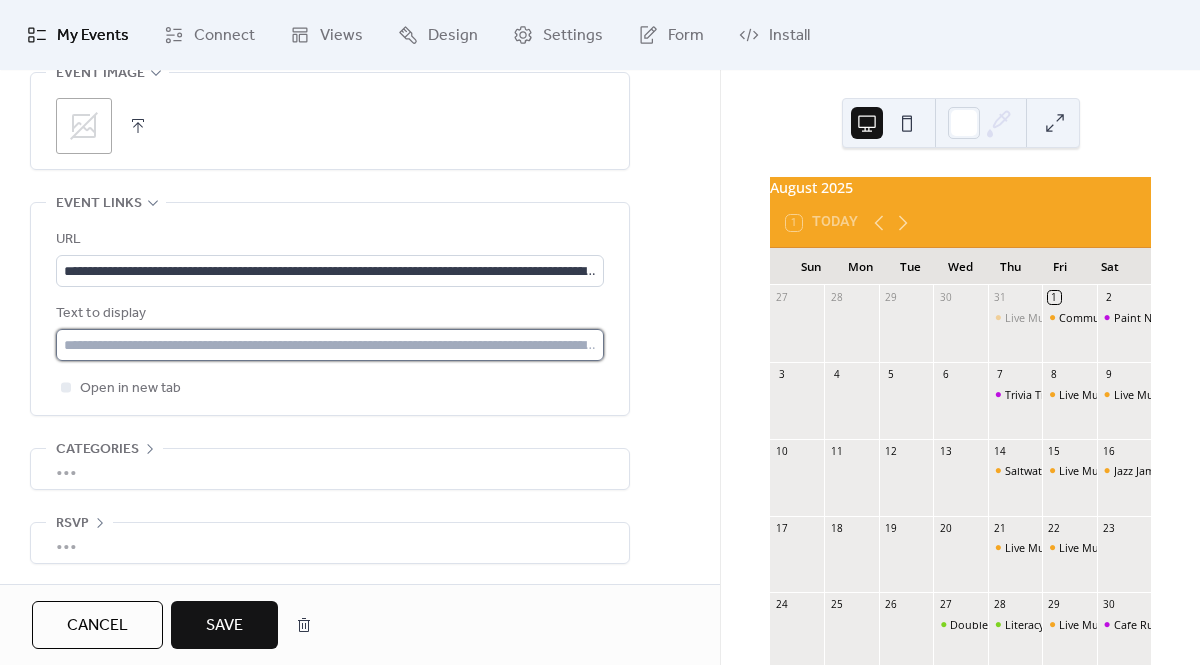 click at bounding box center [330, 345] 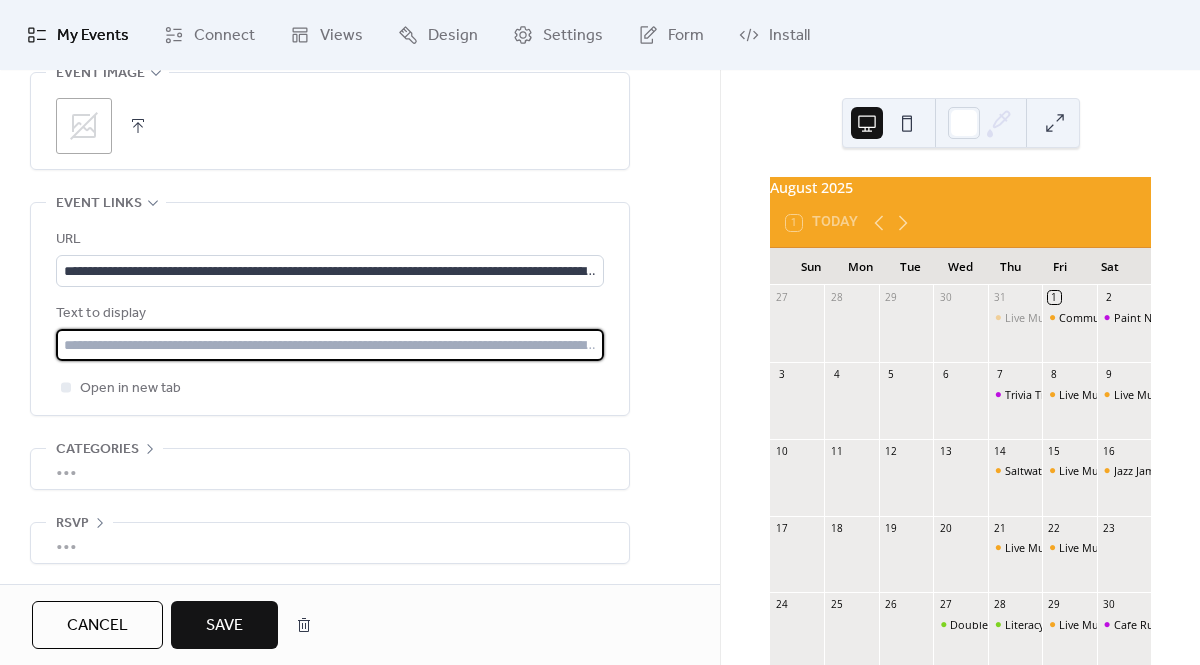 type on "**********" 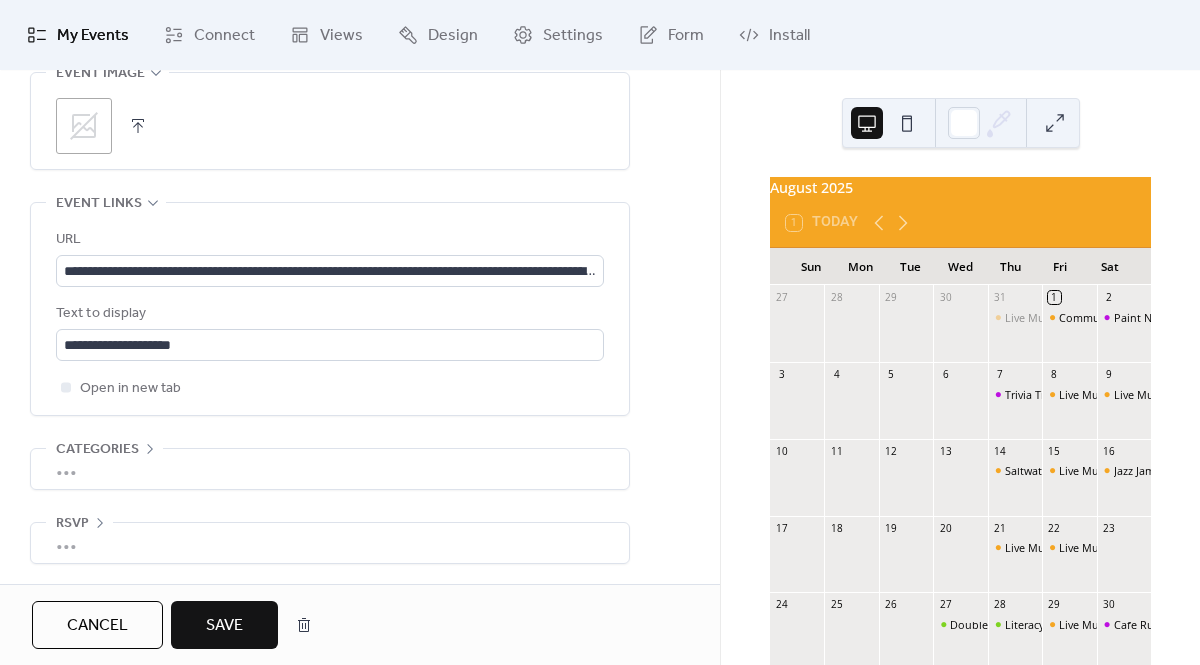 click on "Save" at bounding box center (224, 625) 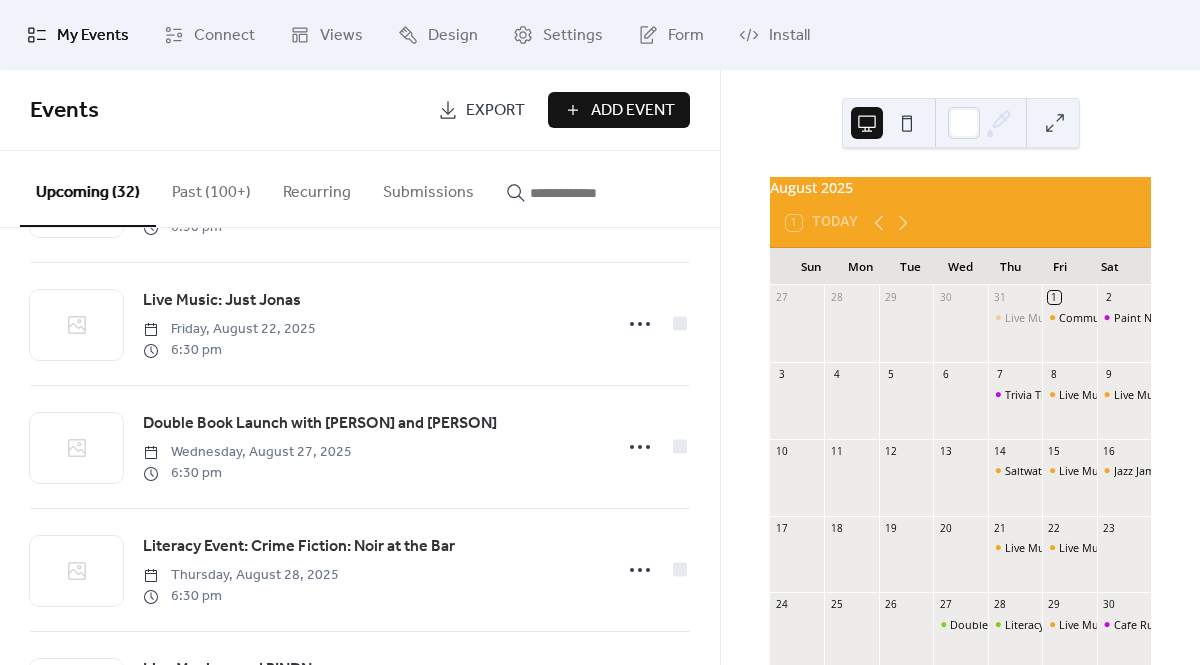 scroll, scrollTop: 1029, scrollLeft: 0, axis: vertical 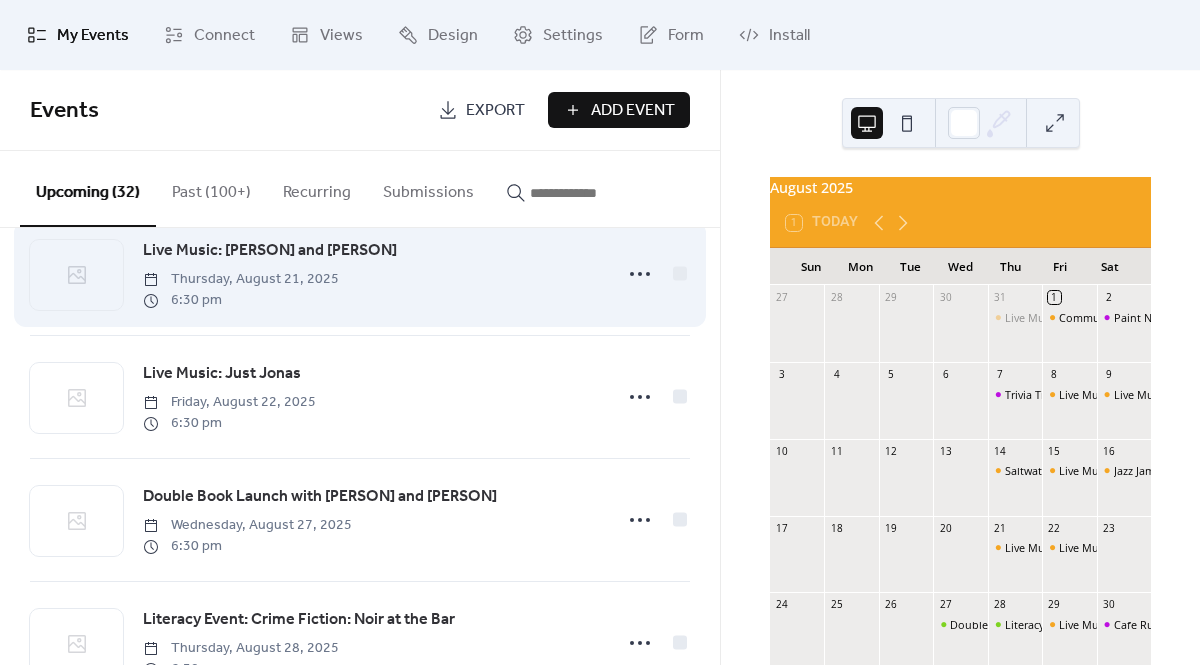 click on "Live Music: [PERSON] and [PERSON]" at bounding box center [270, 251] 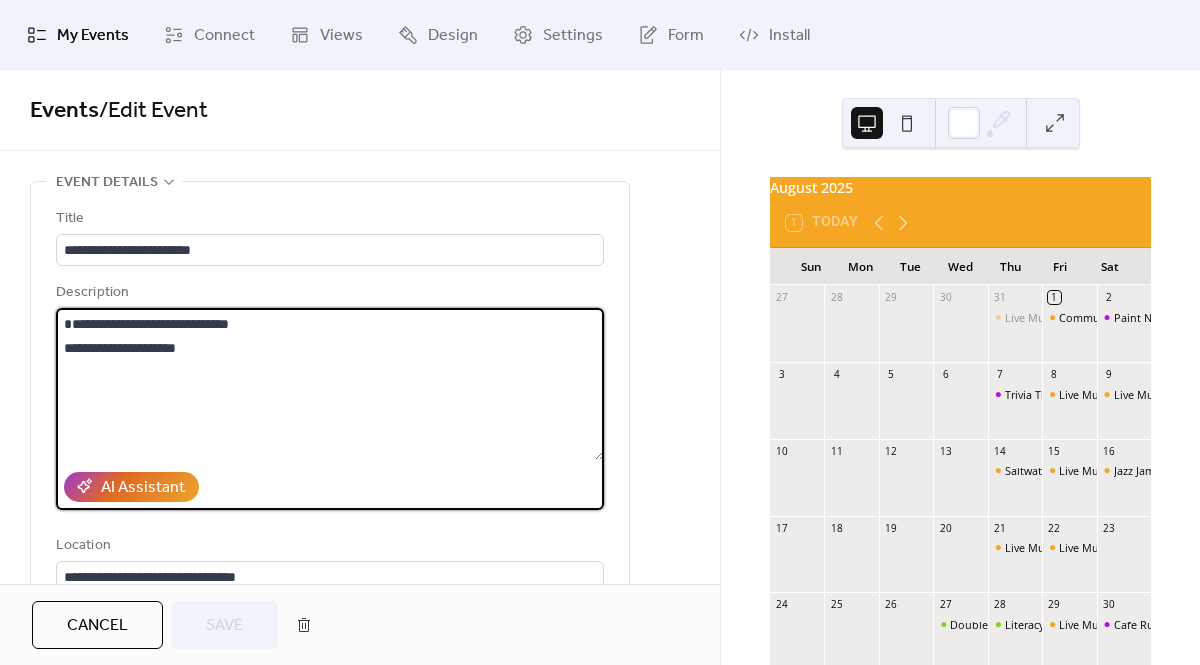 drag, startPoint x: 212, startPoint y: 359, endPoint x: 33, endPoint y: 312, distance: 185.06755 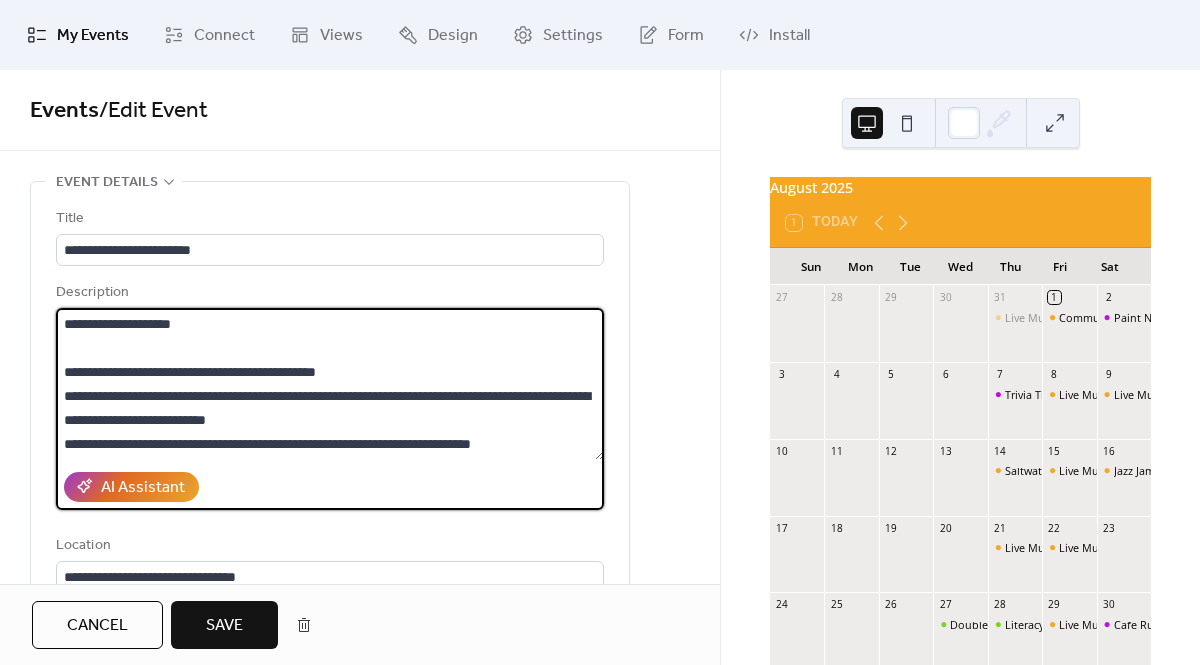 scroll, scrollTop: 0, scrollLeft: 0, axis: both 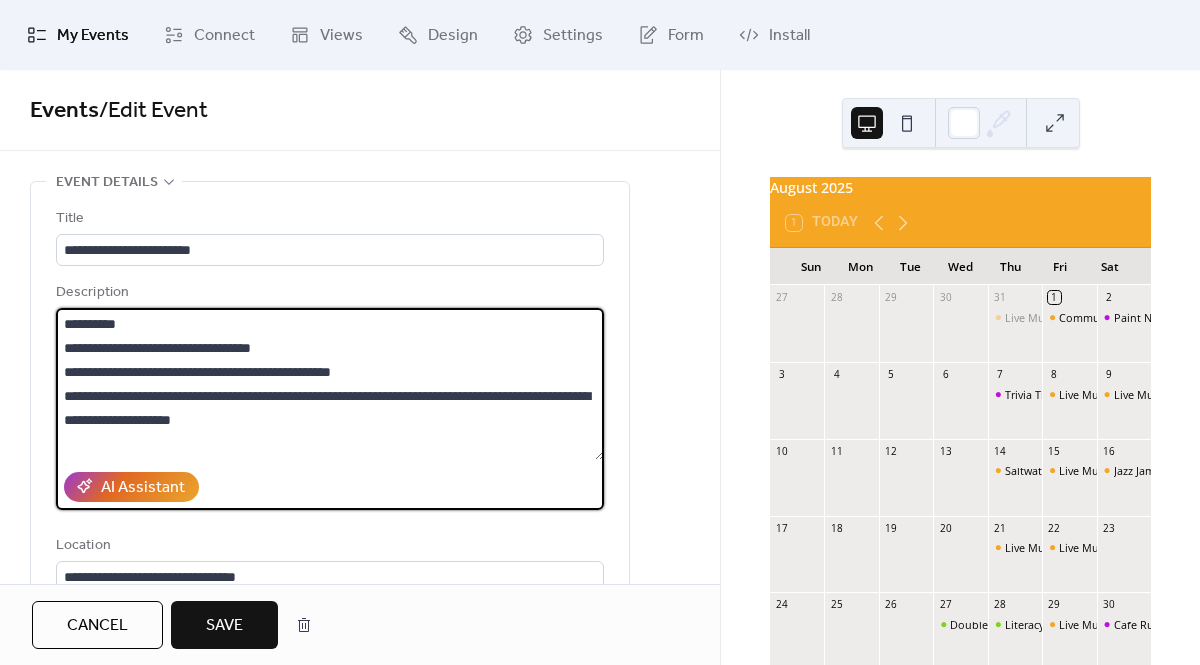 drag, startPoint x: 284, startPoint y: 350, endPoint x: 45, endPoint y: 353, distance: 239.01883 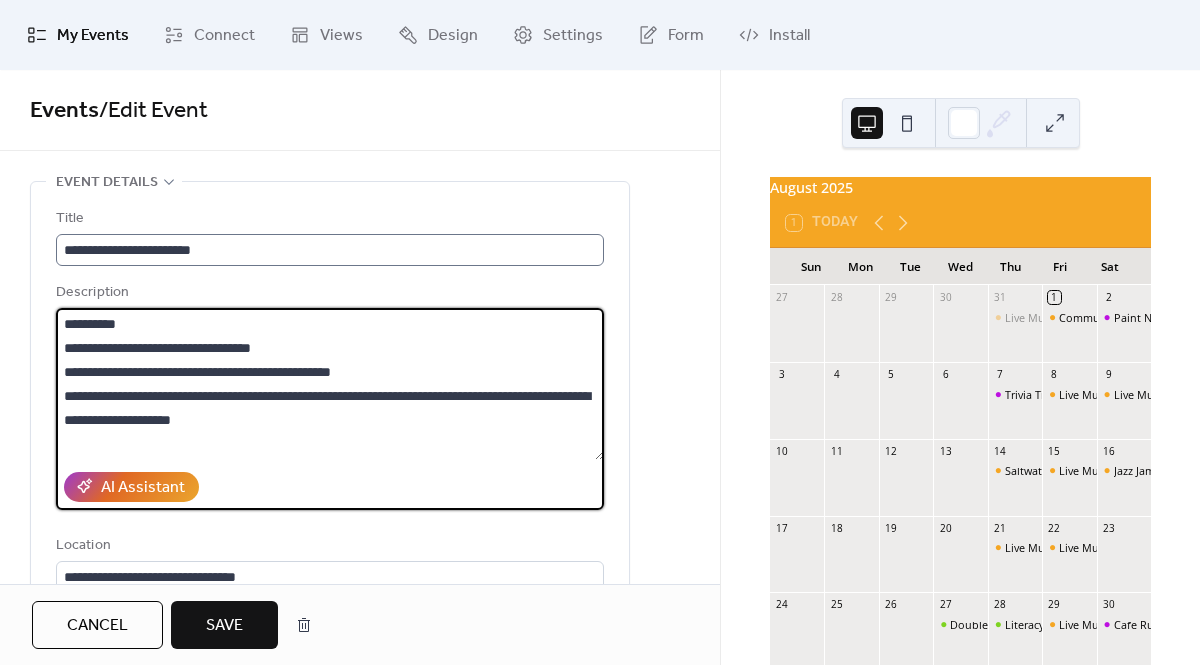 type on "**********" 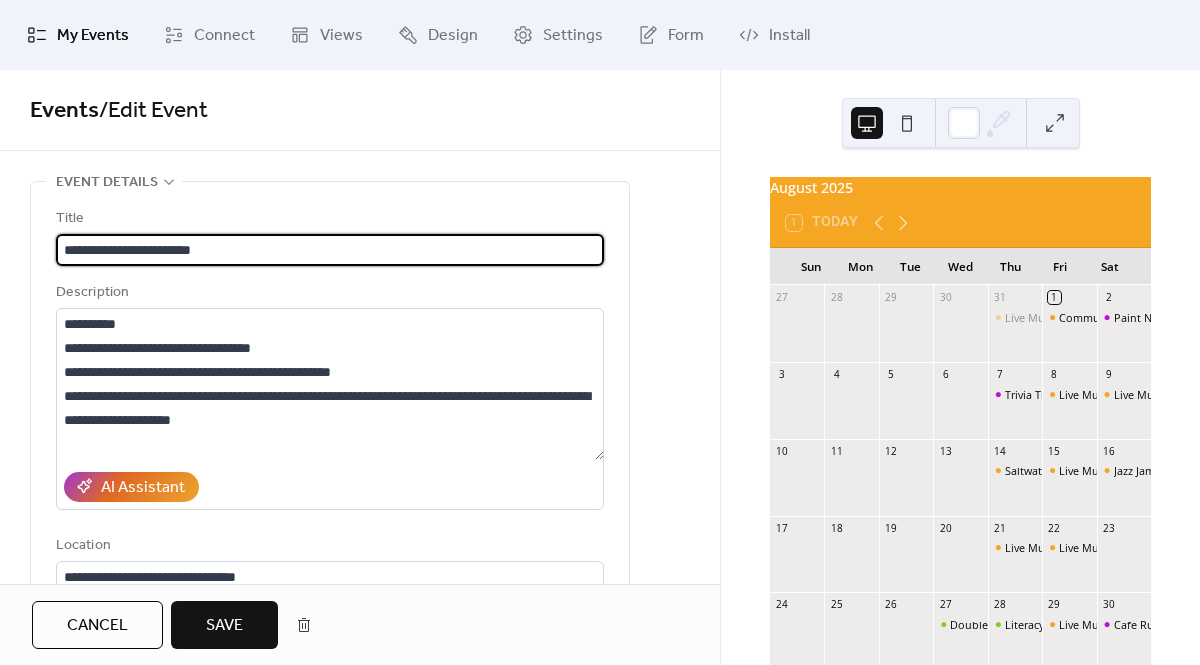 drag, startPoint x: 234, startPoint y: 246, endPoint x: 30, endPoint y: 245, distance: 204.00246 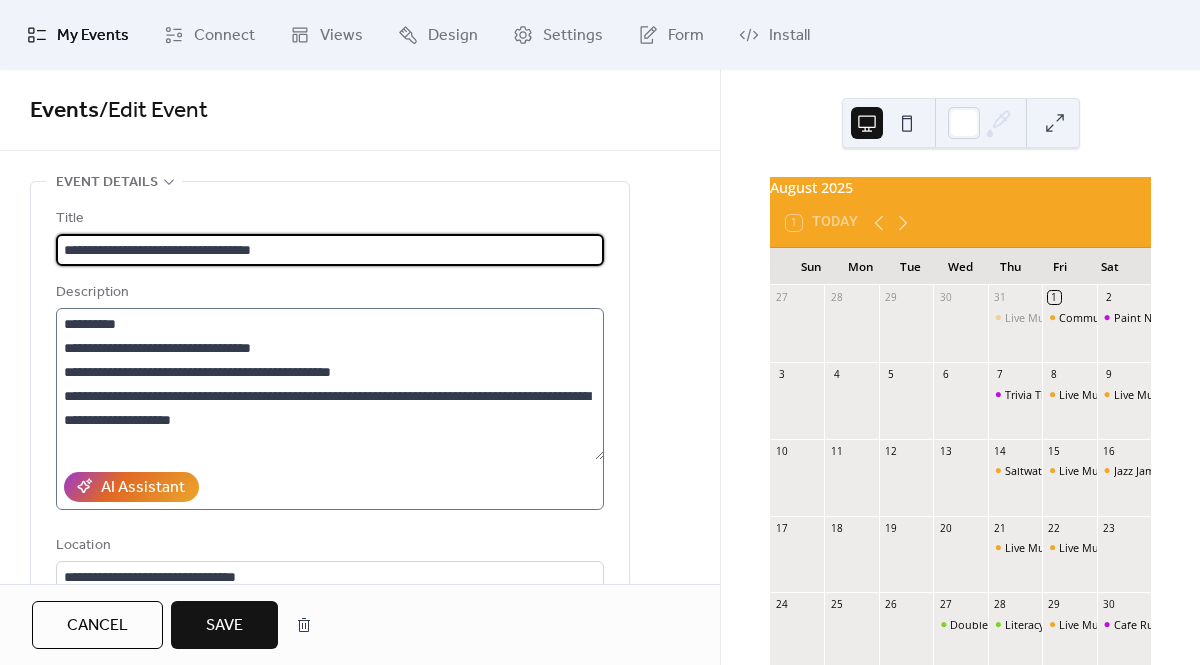 type on "**********" 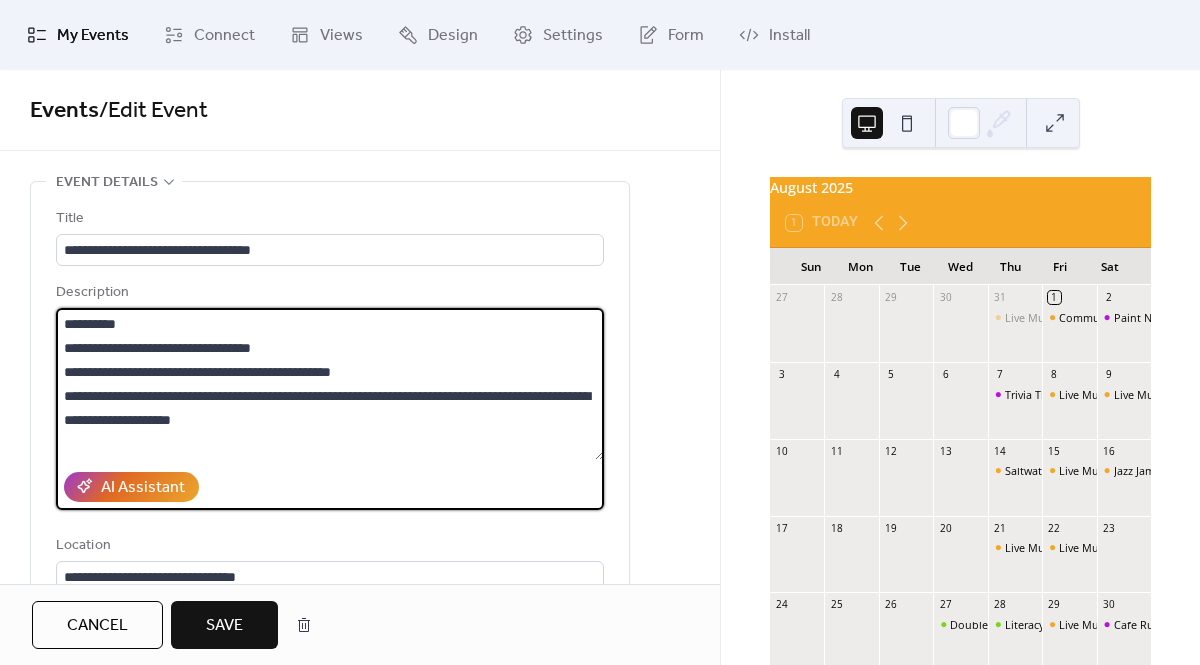 drag, startPoint x: 287, startPoint y: 352, endPoint x: 39, endPoint y: 316, distance: 250.59929 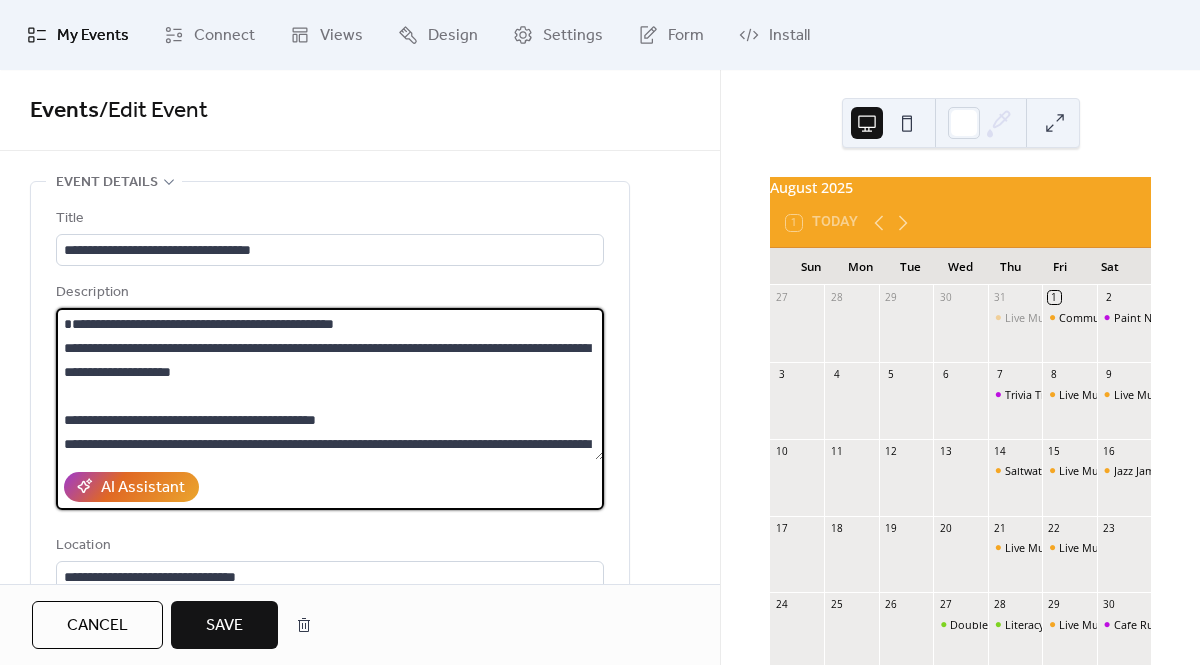 click on "**********" at bounding box center [330, 384] 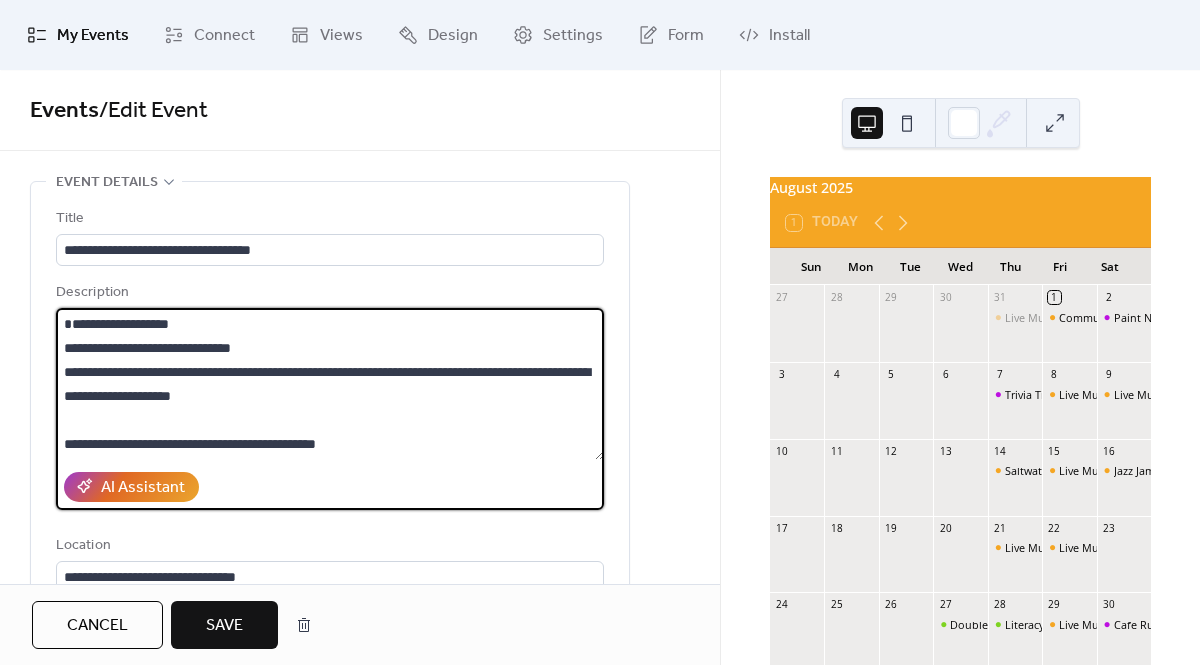 click on "**********" at bounding box center [330, 384] 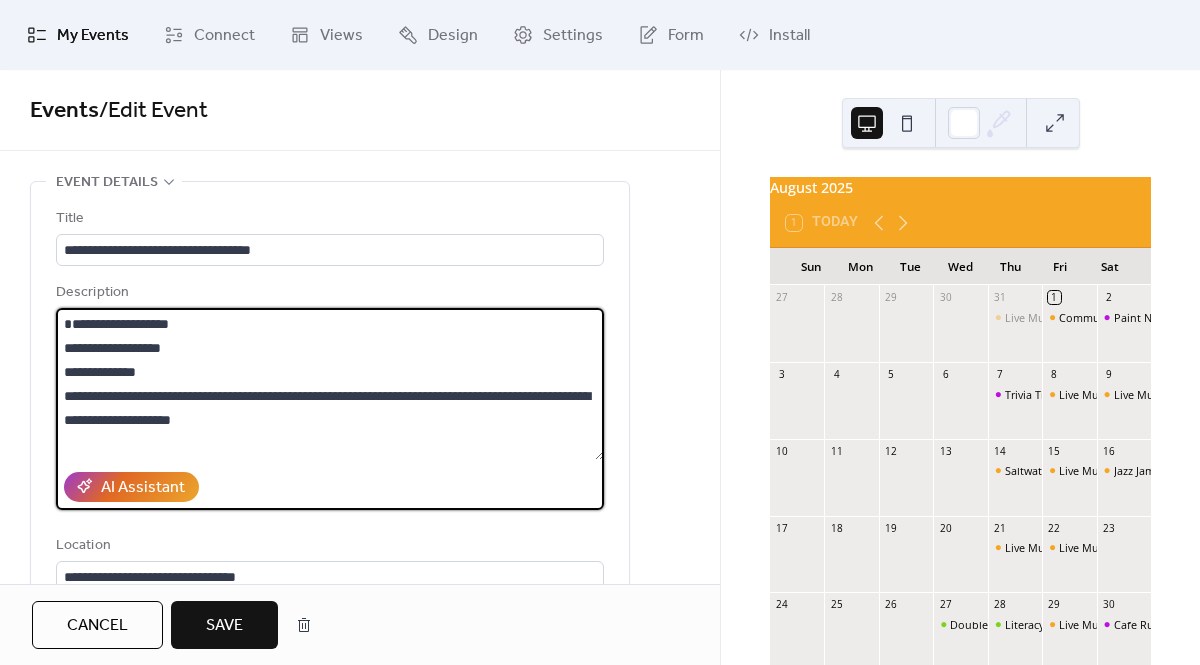 click on "**********" at bounding box center [330, 384] 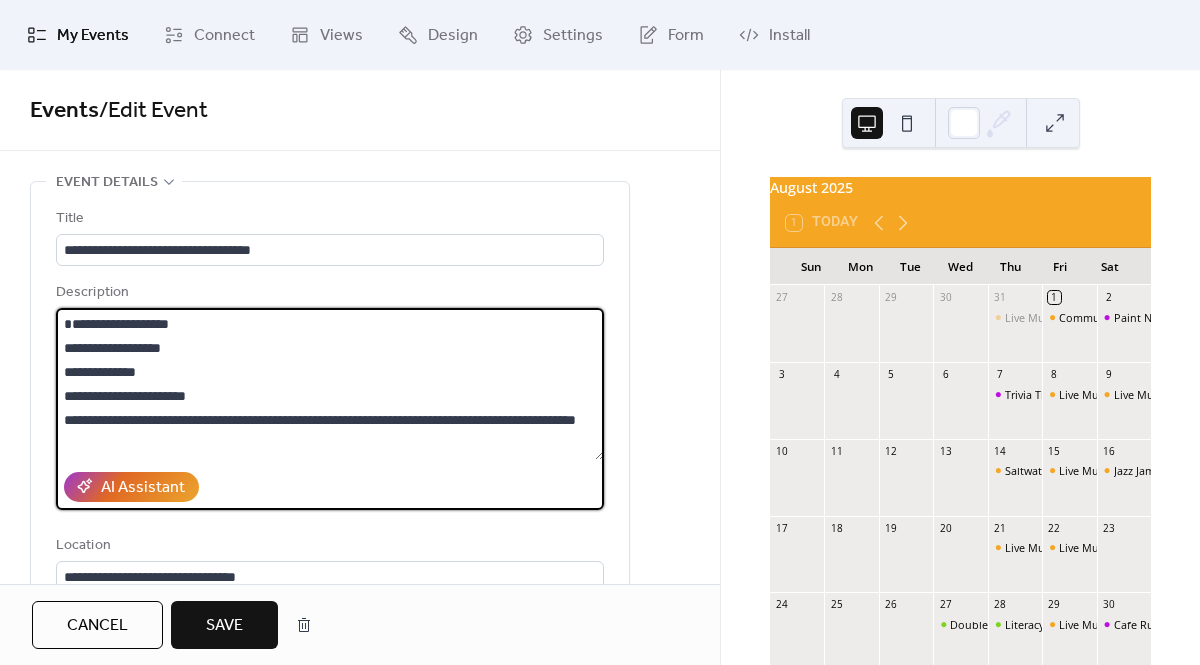 scroll, scrollTop: 16, scrollLeft: 0, axis: vertical 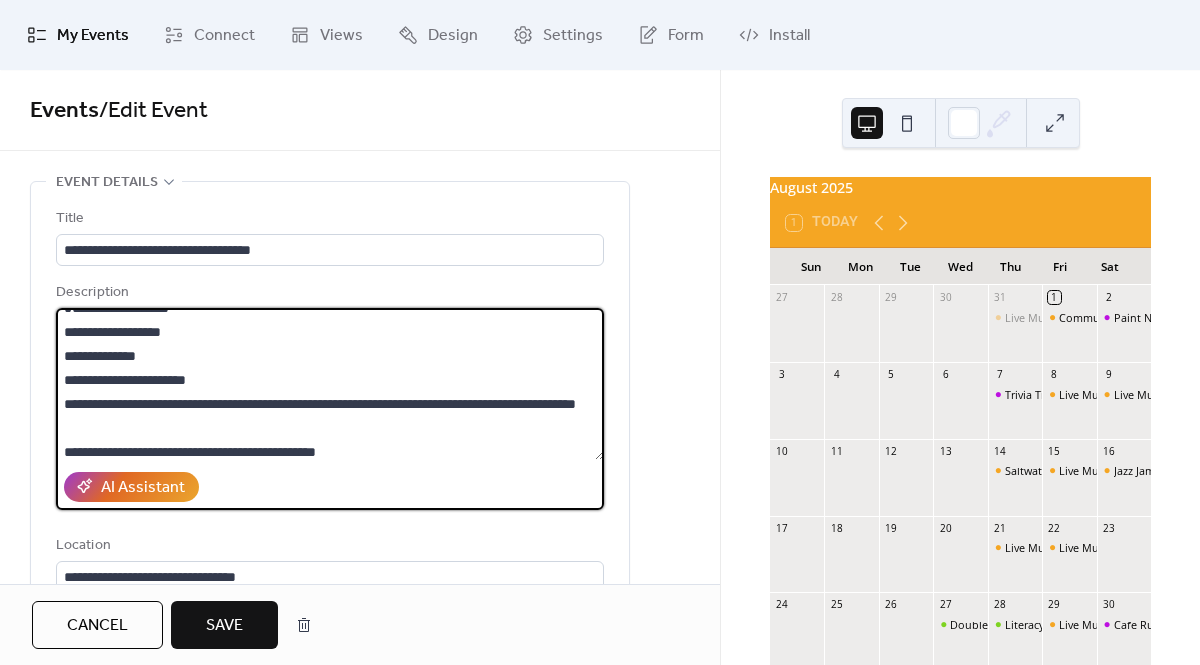 drag, startPoint x: 298, startPoint y: 440, endPoint x: 44, endPoint y: 403, distance: 256.68073 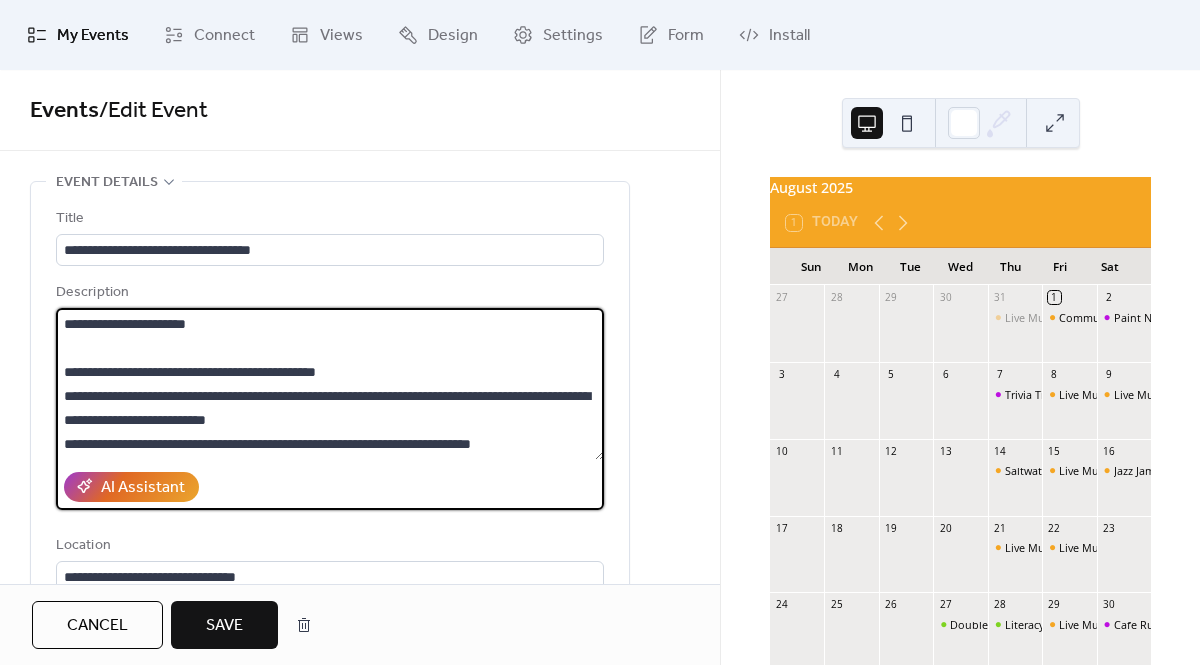 scroll, scrollTop: 120, scrollLeft: 0, axis: vertical 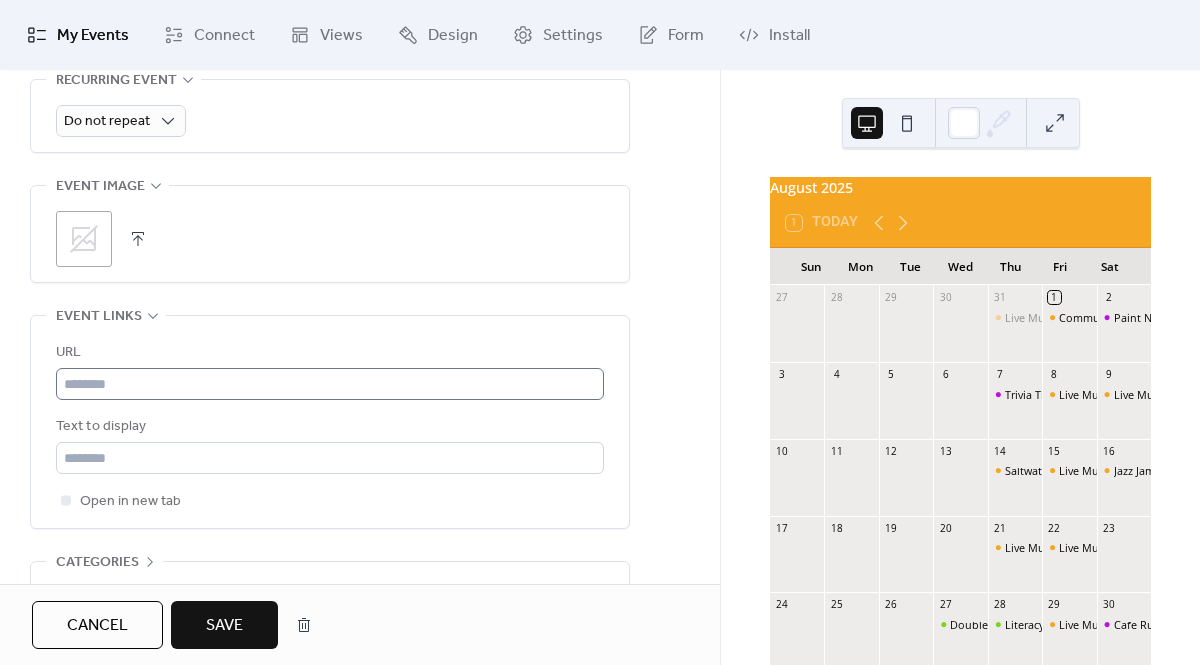 type on "**********" 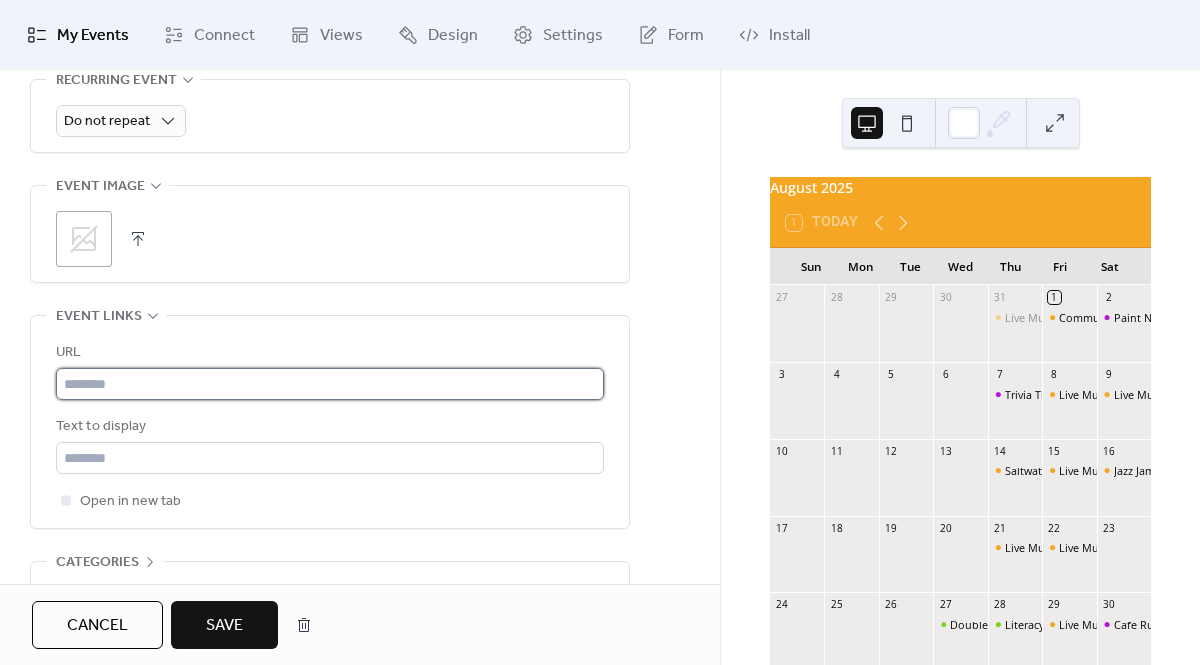 click at bounding box center [330, 384] 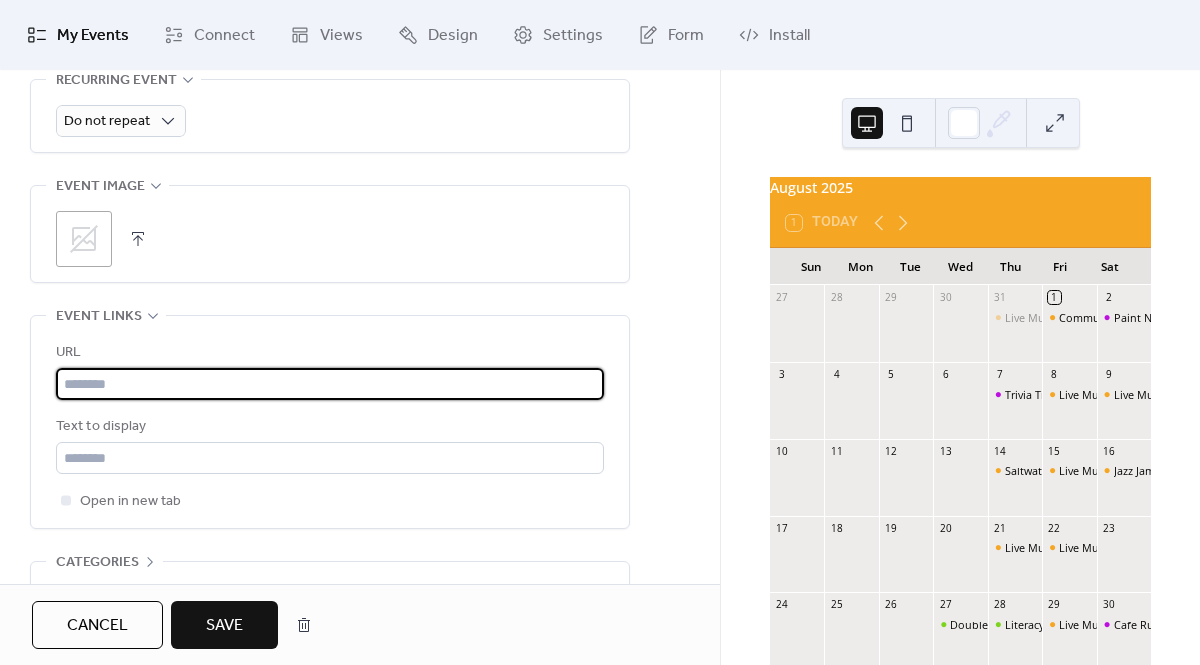 paste on "**********" 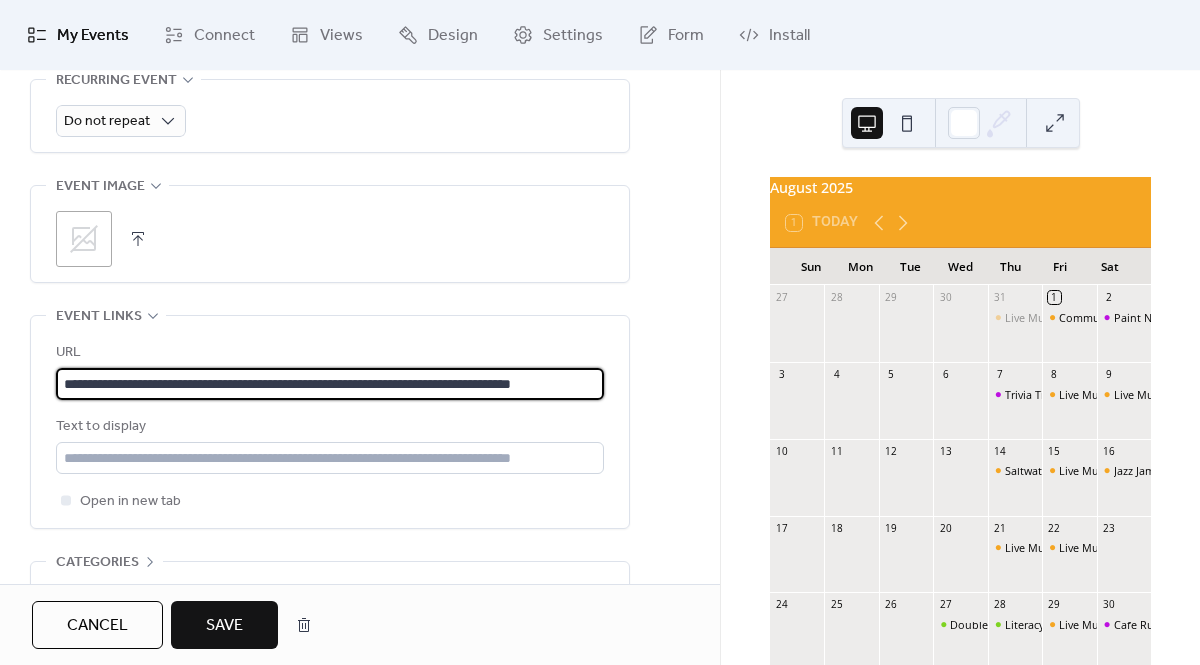 scroll, scrollTop: 0, scrollLeft: 40, axis: horizontal 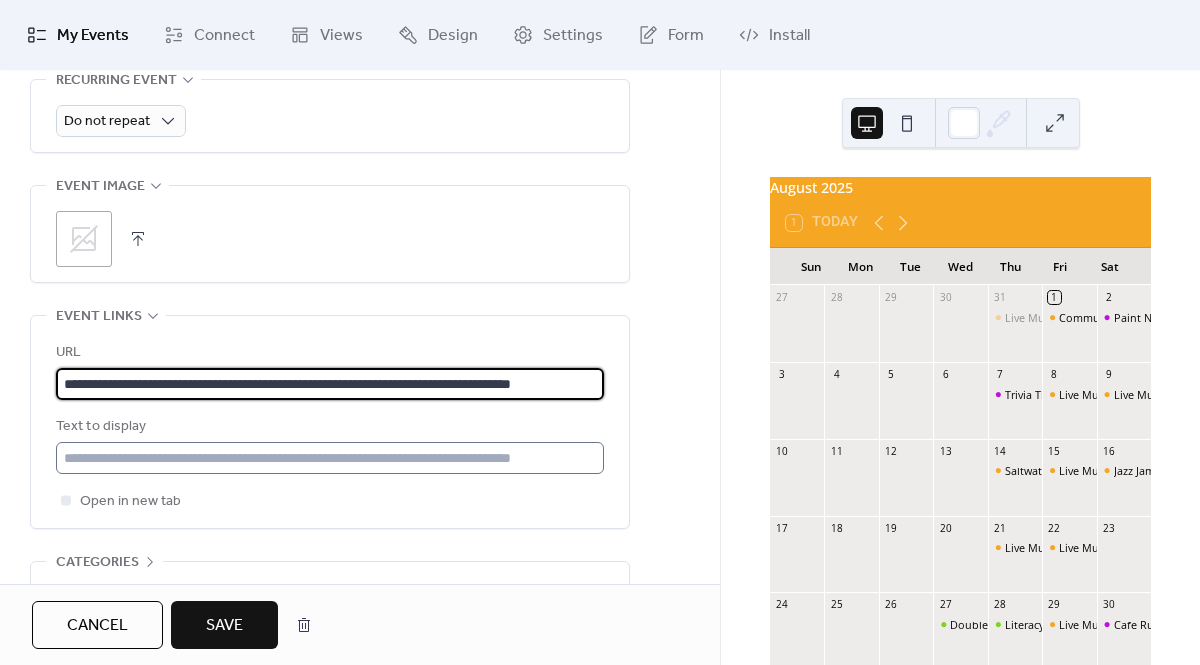 type on "**********" 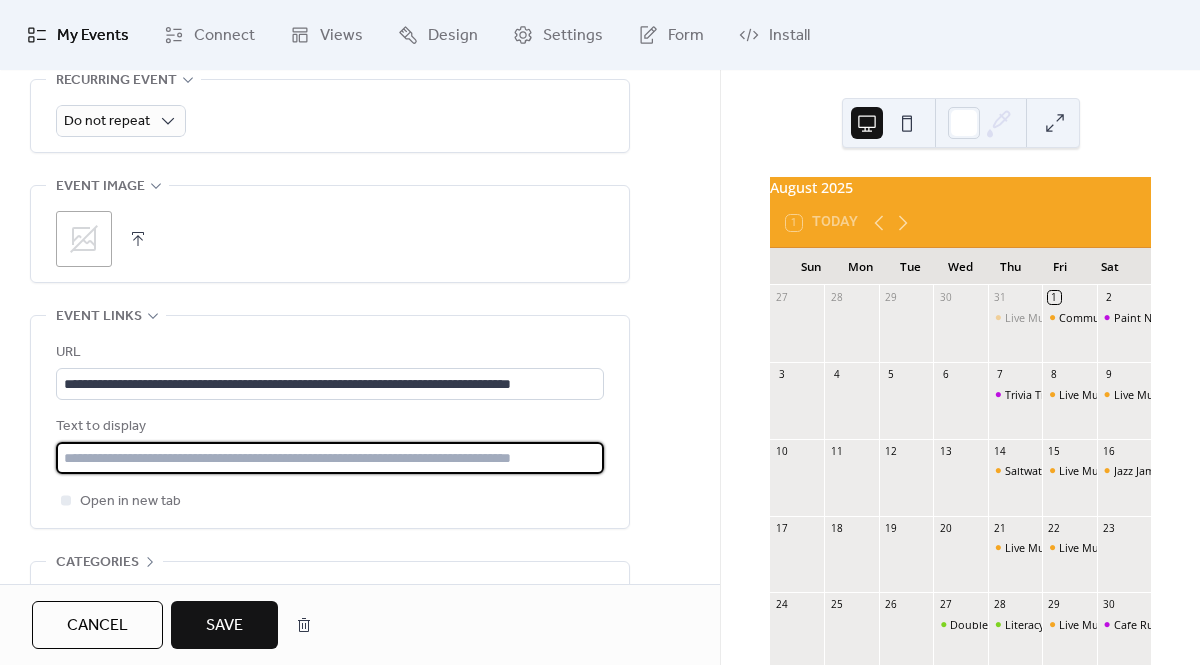 click at bounding box center [330, 458] 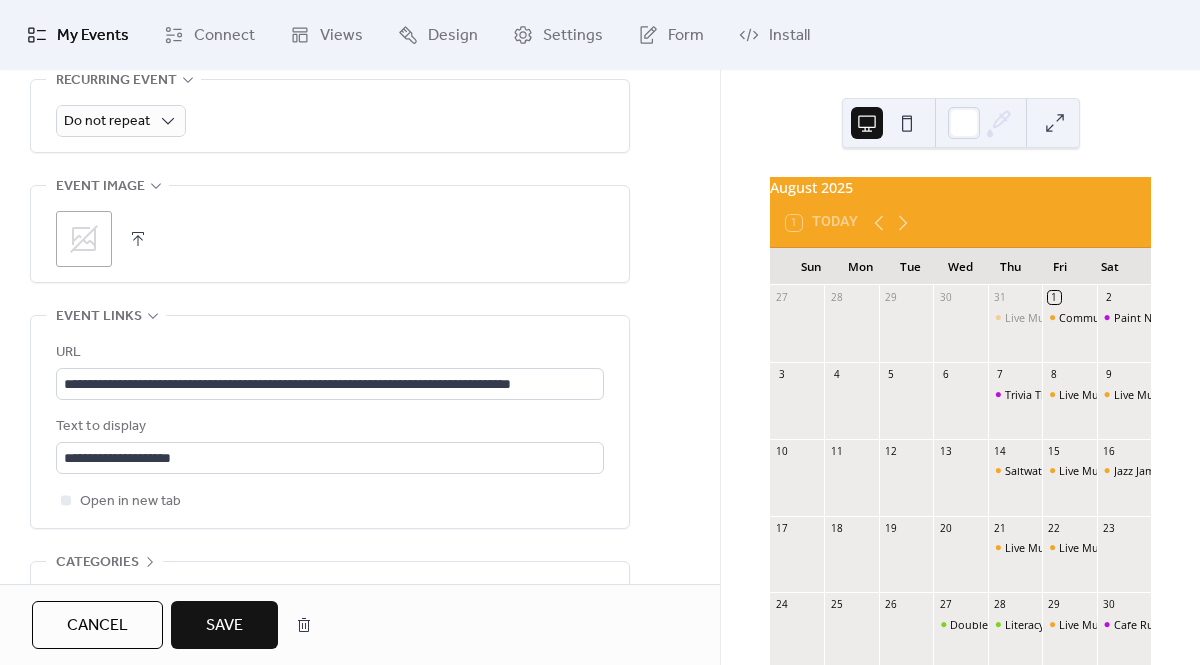 click on "Save" at bounding box center [224, 626] 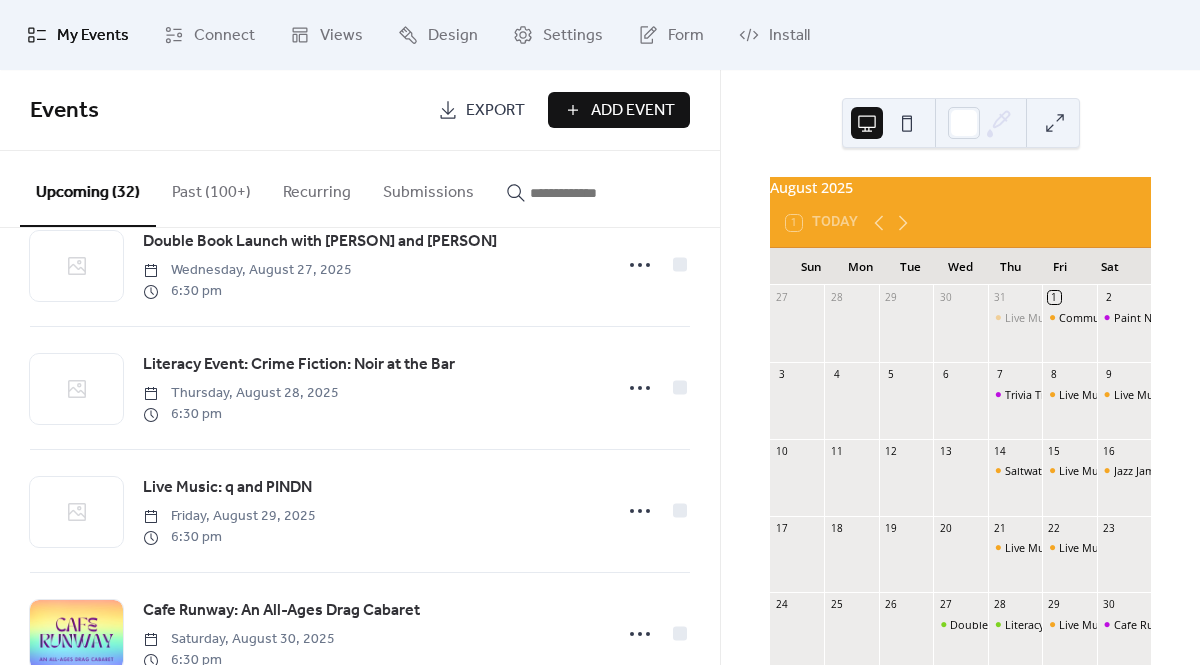 scroll, scrollTop: 1285, scrollLeft: 0, axis: vertical 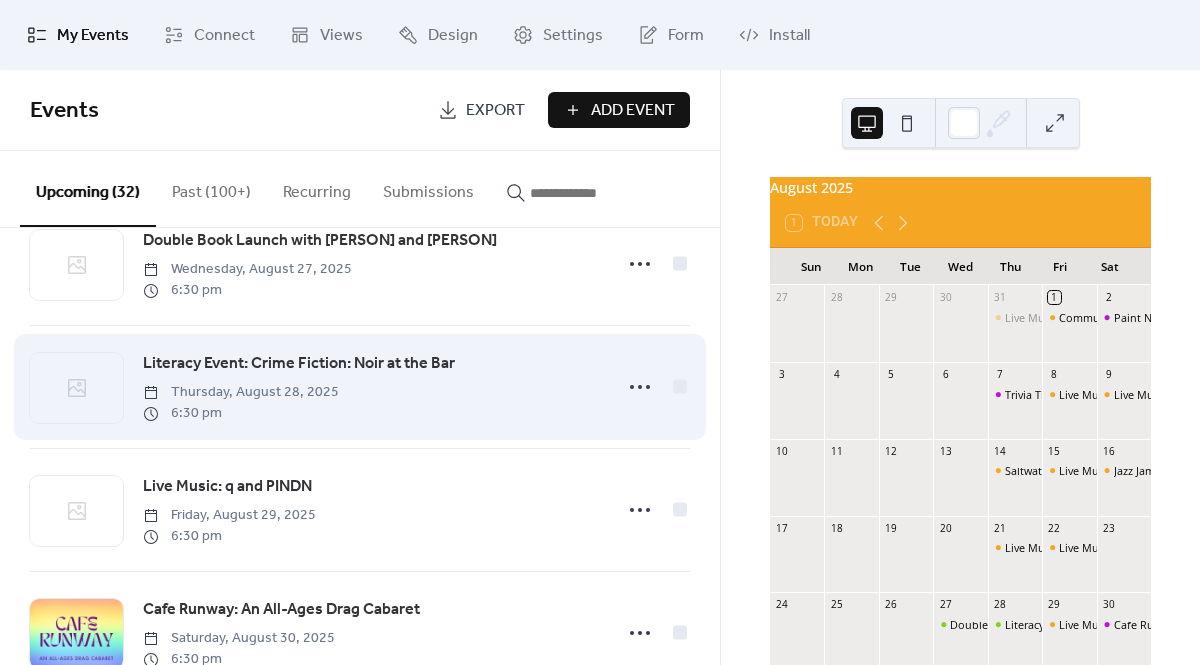 click on "Literacy Event: Crime Fiction: Noir at the Bar" at bounding box center (299, 364) 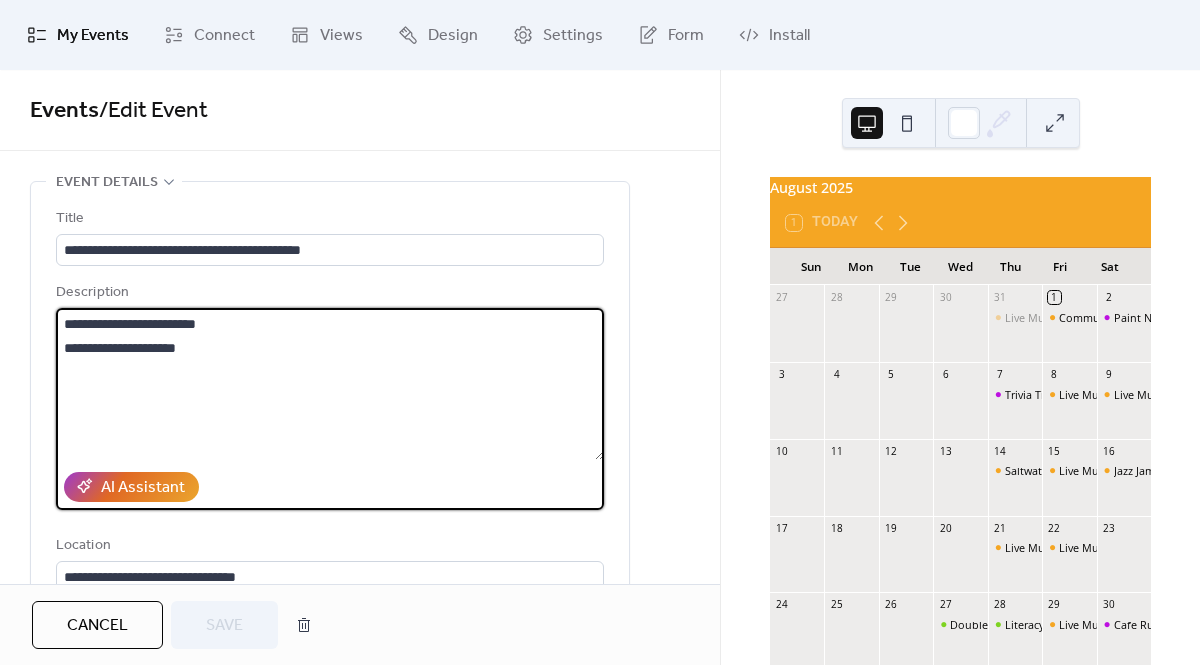 drag, startPoint x: 203, startPoint y: 349, endPoint x: 47, endPoint y: 348, distance: 156.0032 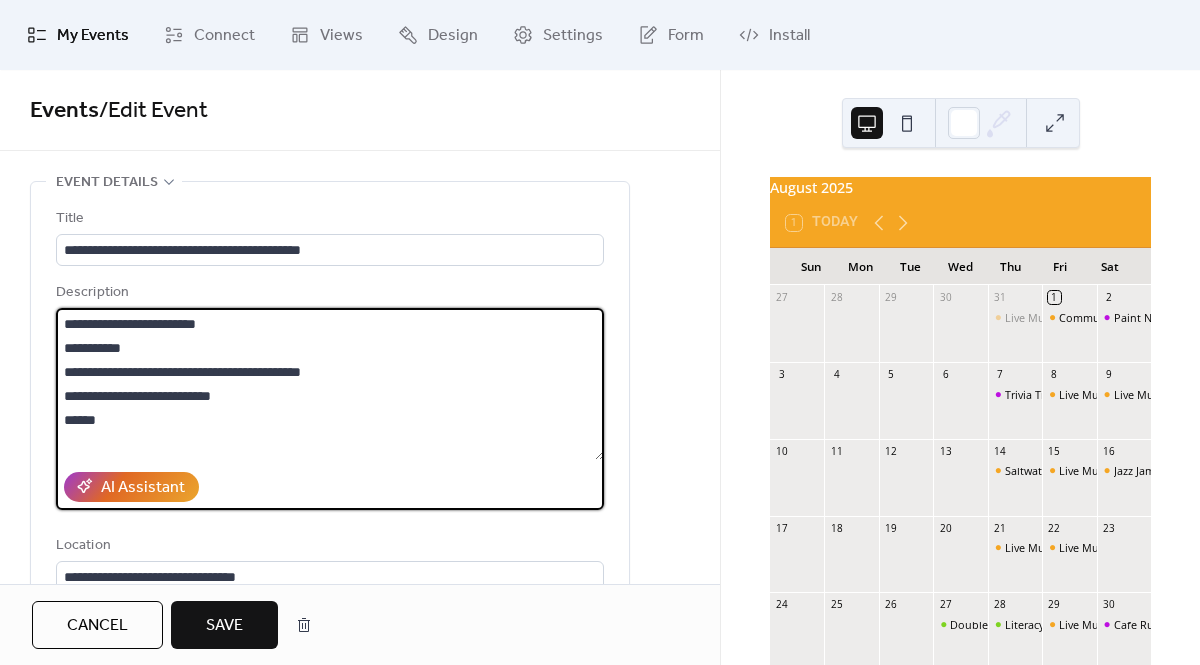 drag, startPoint x: 110, startPoint y: 422, endPoint x: 78, endPoint y: 358, distance: 71.55418 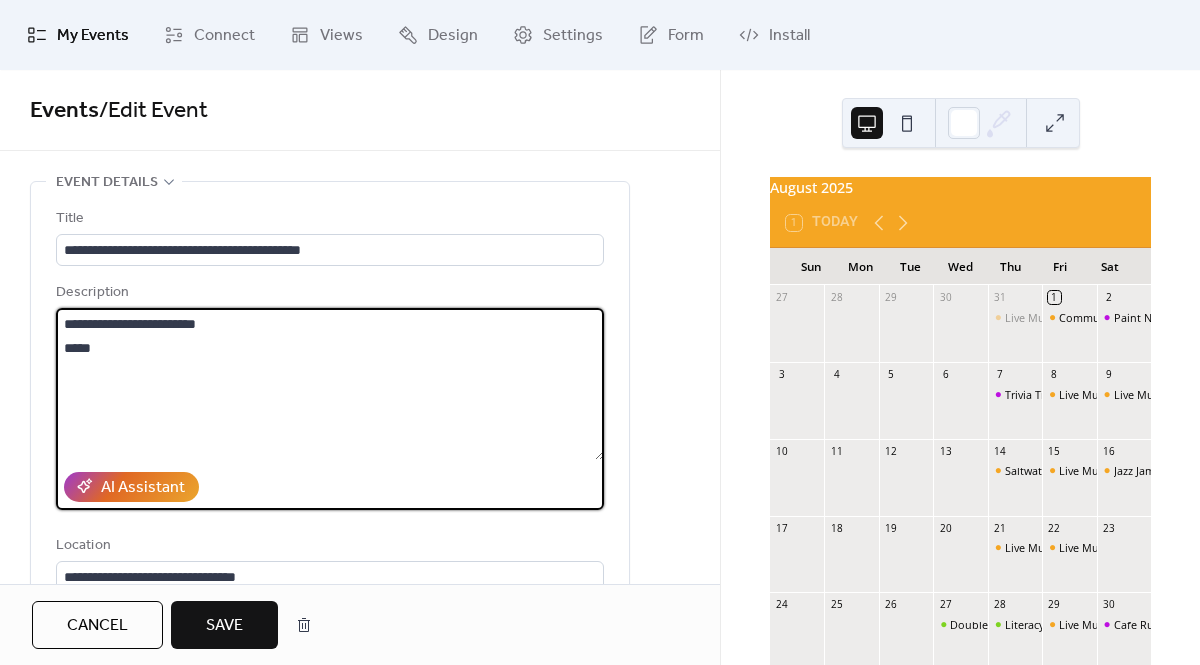 click on "**********" at bounding box center (330, 384) 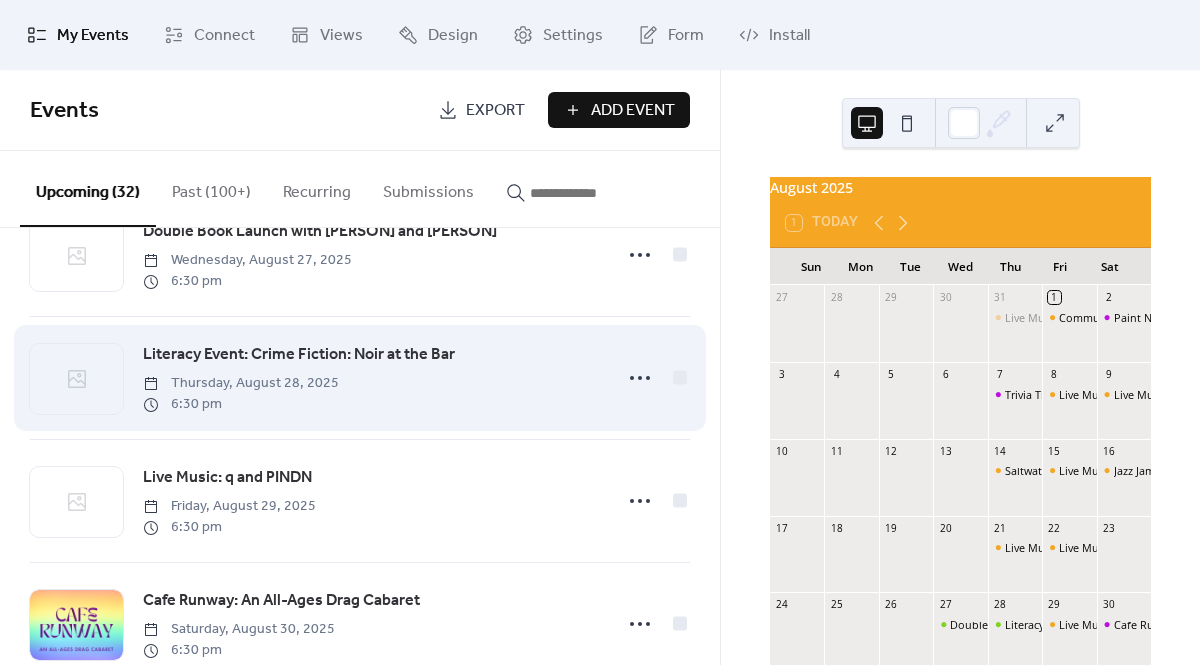 scroll, scrollTop: 1298, scrollLeft: 0, axis: vertical 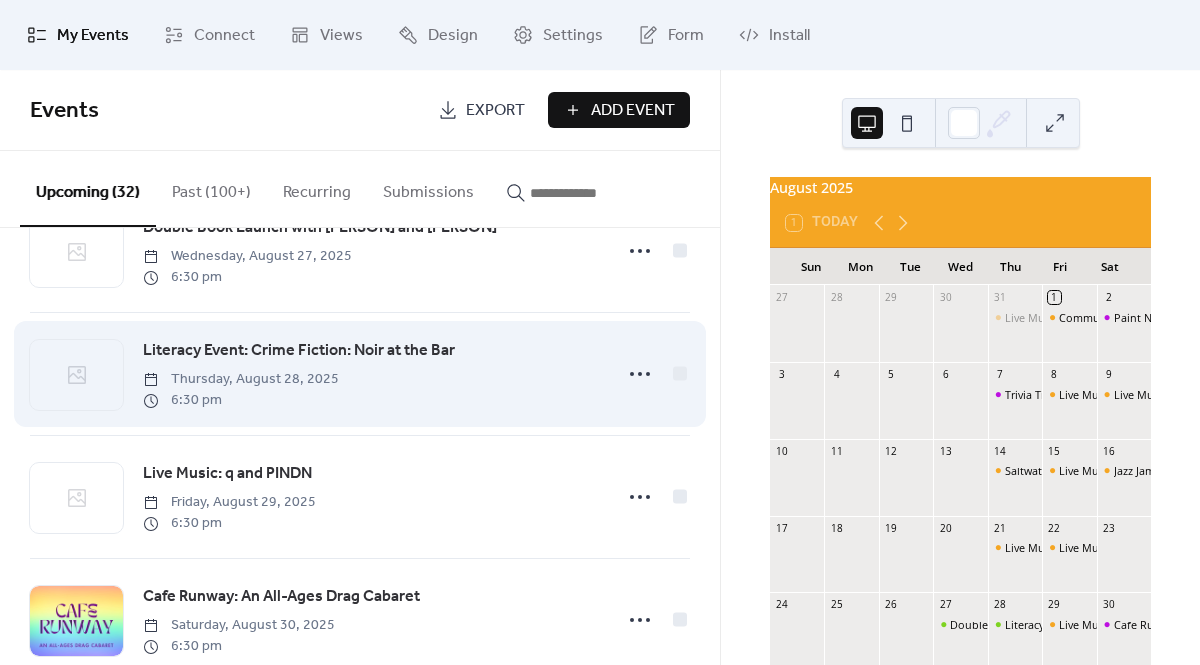 click on "Literacy Event: Crime Fiction: Noir at the Bar" at bounding box center [299, 351] 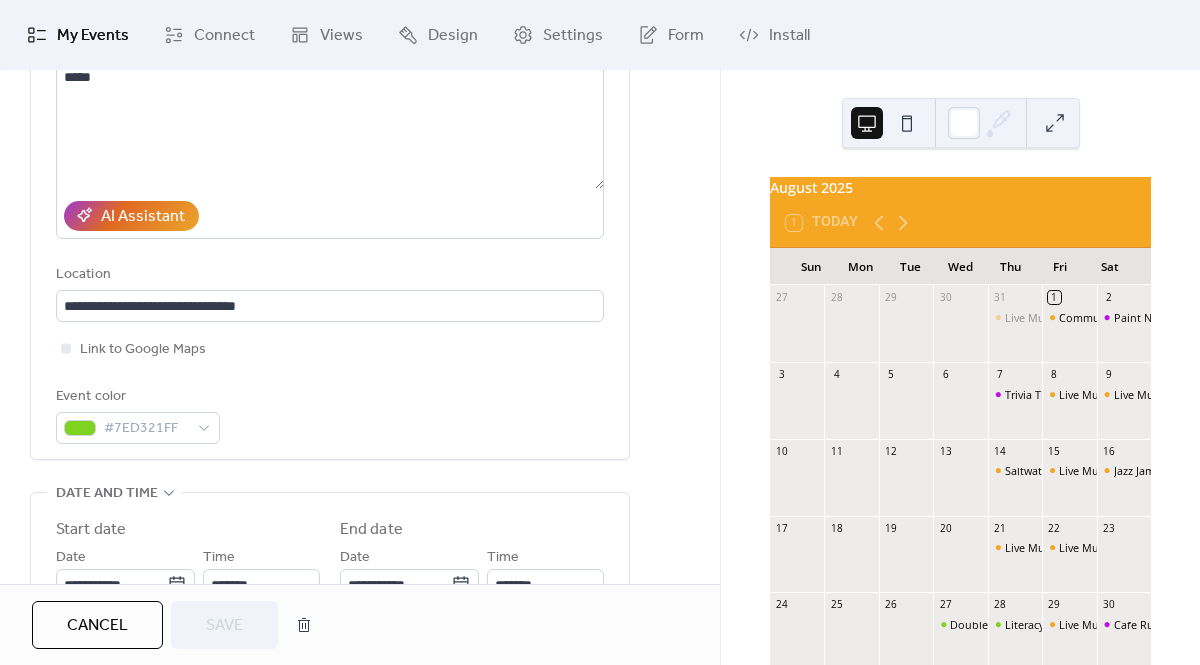 scroll, scrollTop: 0, scrollLeft: 0, axis: both 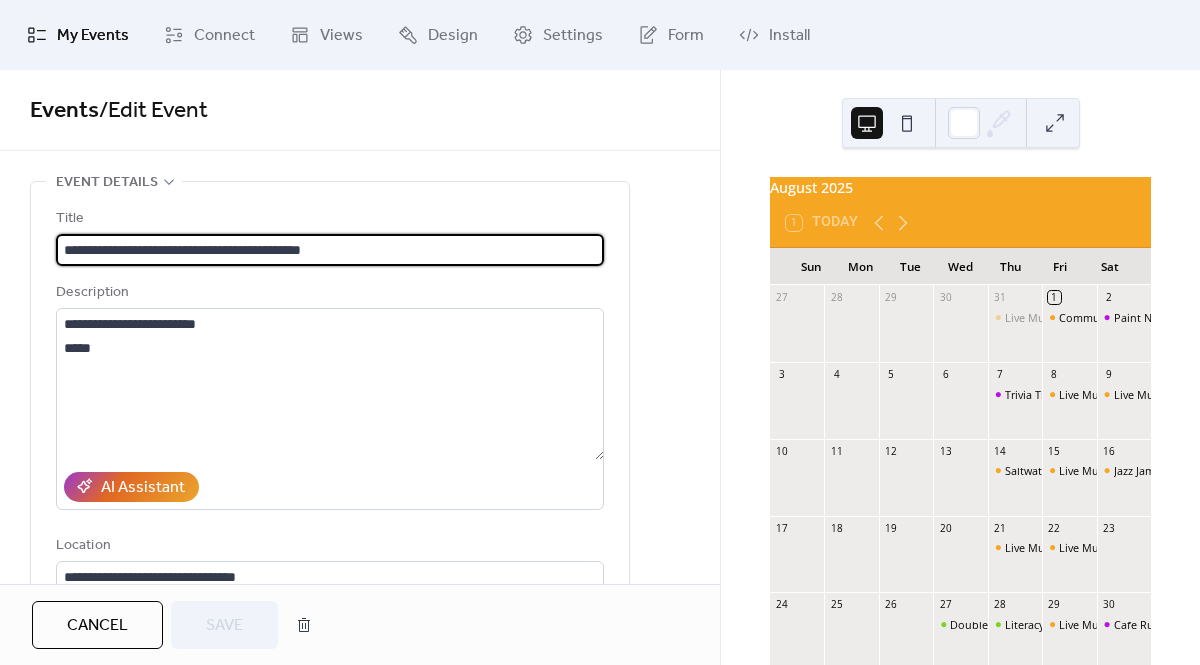 click on "Cancel" at bounding box center [97, 626] 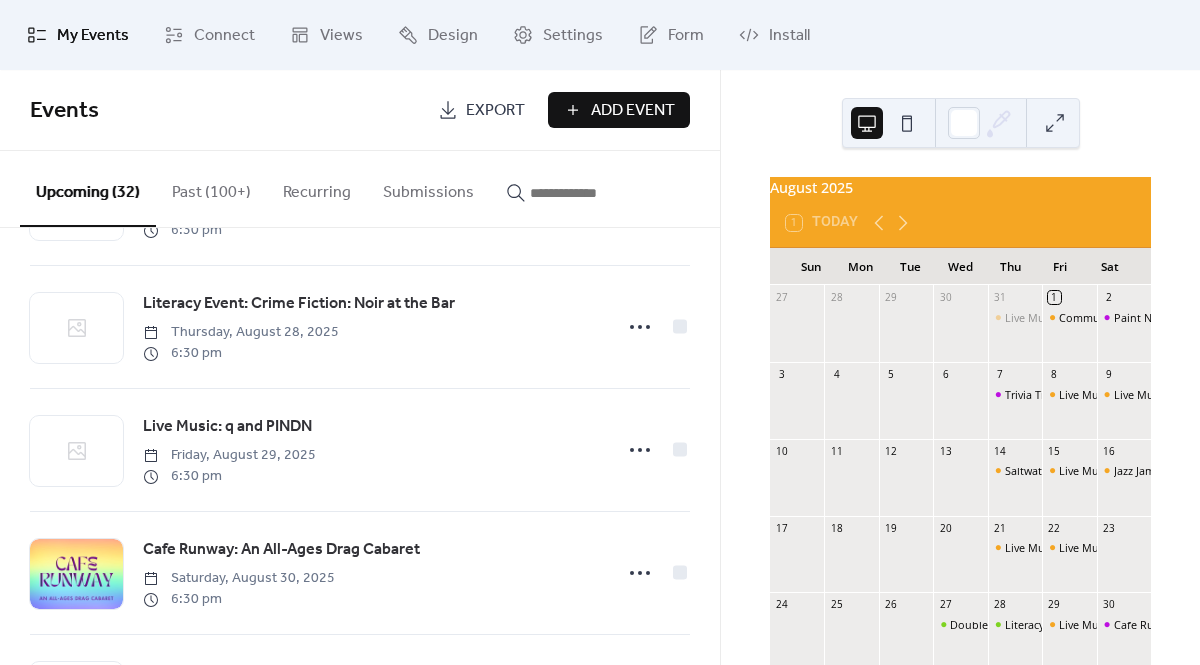 scroll, scrollTop: 1362, scrollLeft: 0, axis: vertical 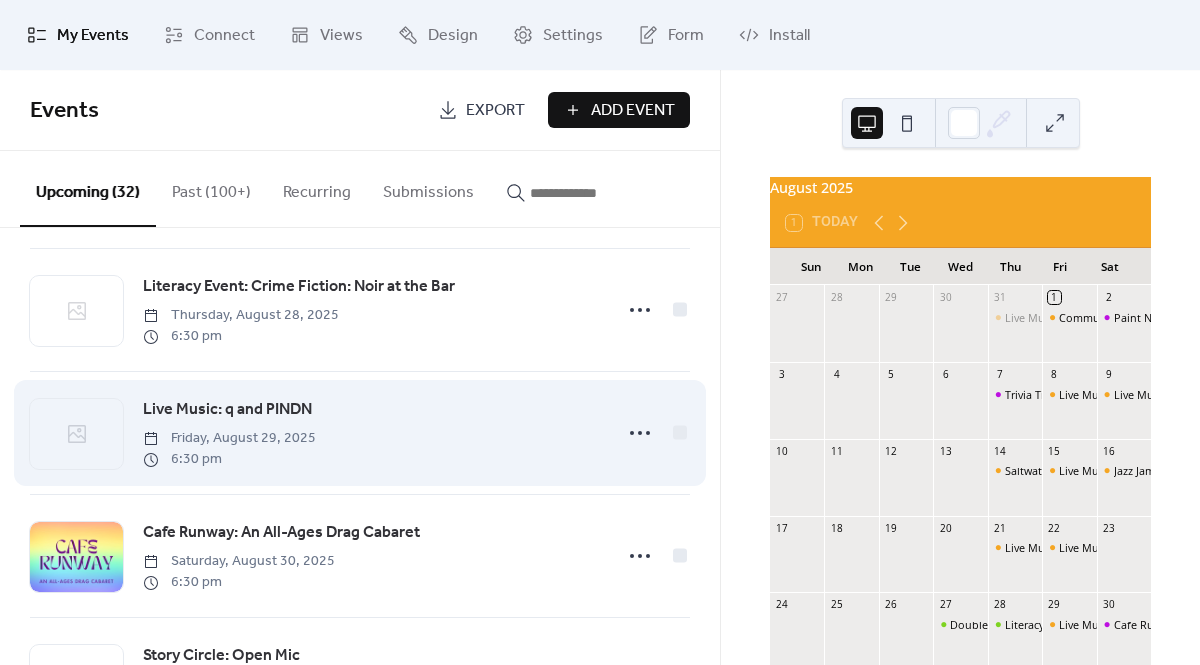 click on "Live Music: q and PINDN" at bounding box center (227, 410) 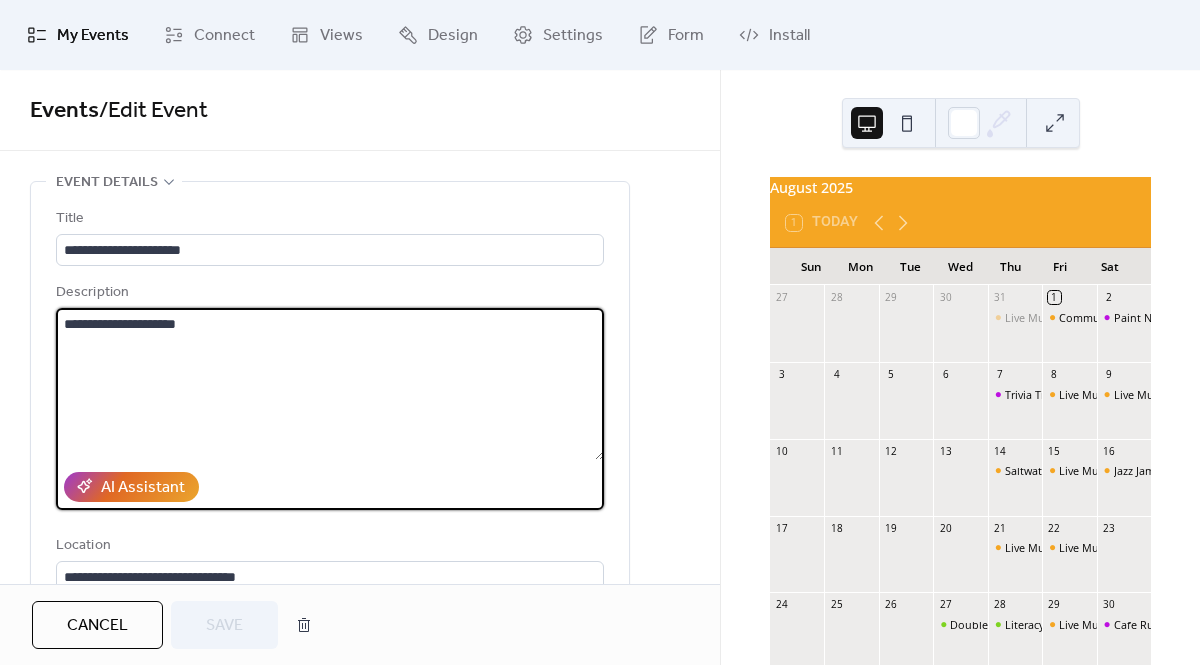 drag, startPoint x: 216, startPoint y: 334, endPoint x: 3, endPoint y: 333, distance: 213.00235 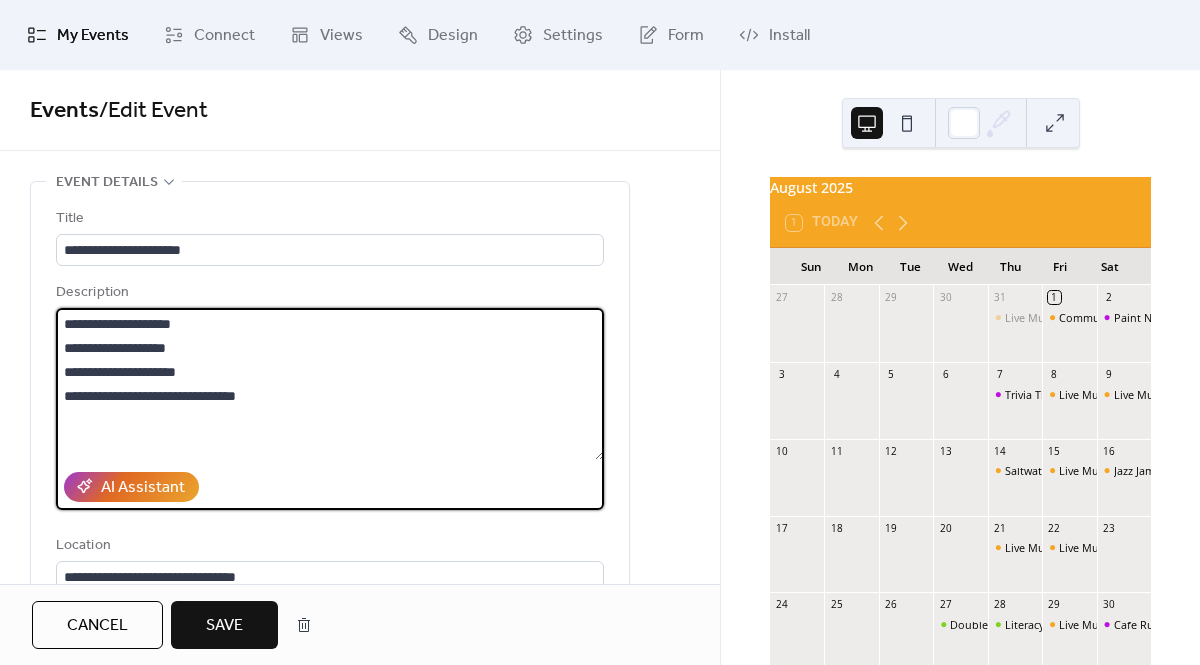drag, startPoint x: 213, startPoint y: 325, endPoint x: 55, endPoint y: 328, distance: 158.02847 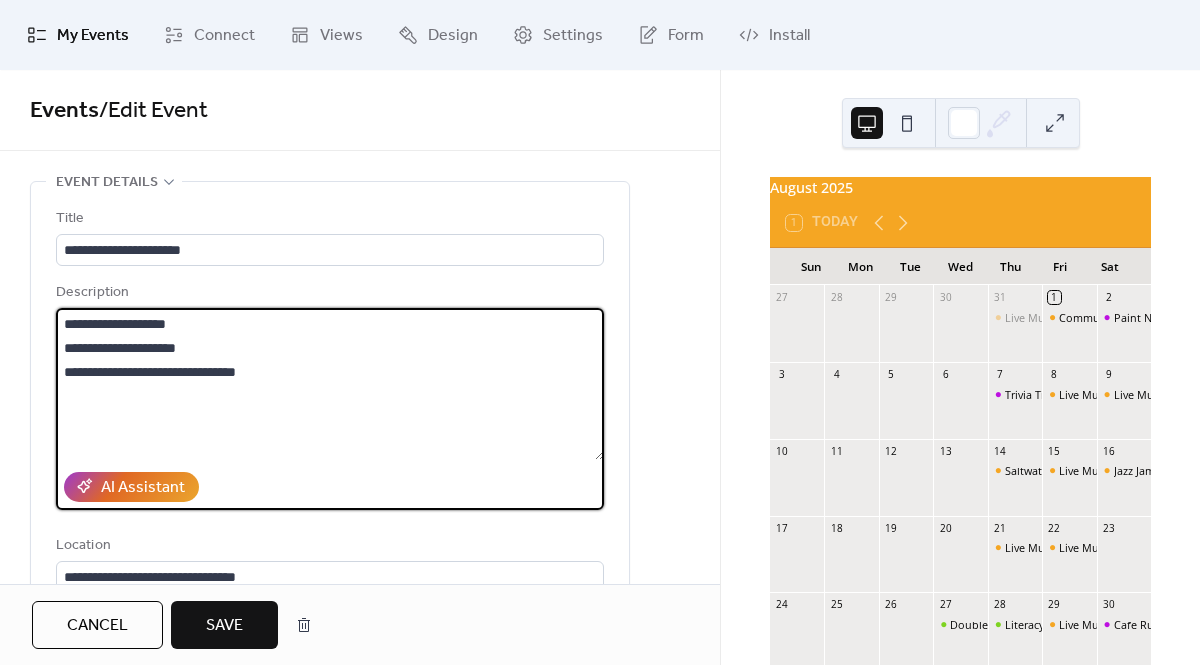 click on "**********" at bounding box center [330, 384] 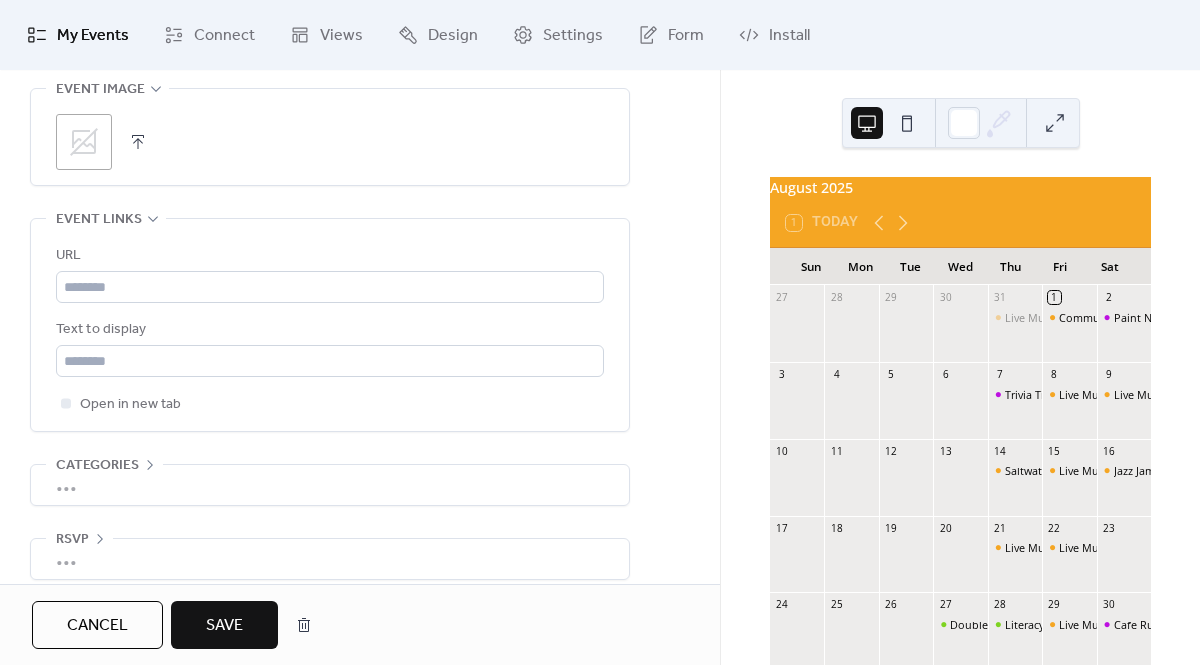 scroll, scrollTop: 1054, scrollLeft: 0, axis: vertical 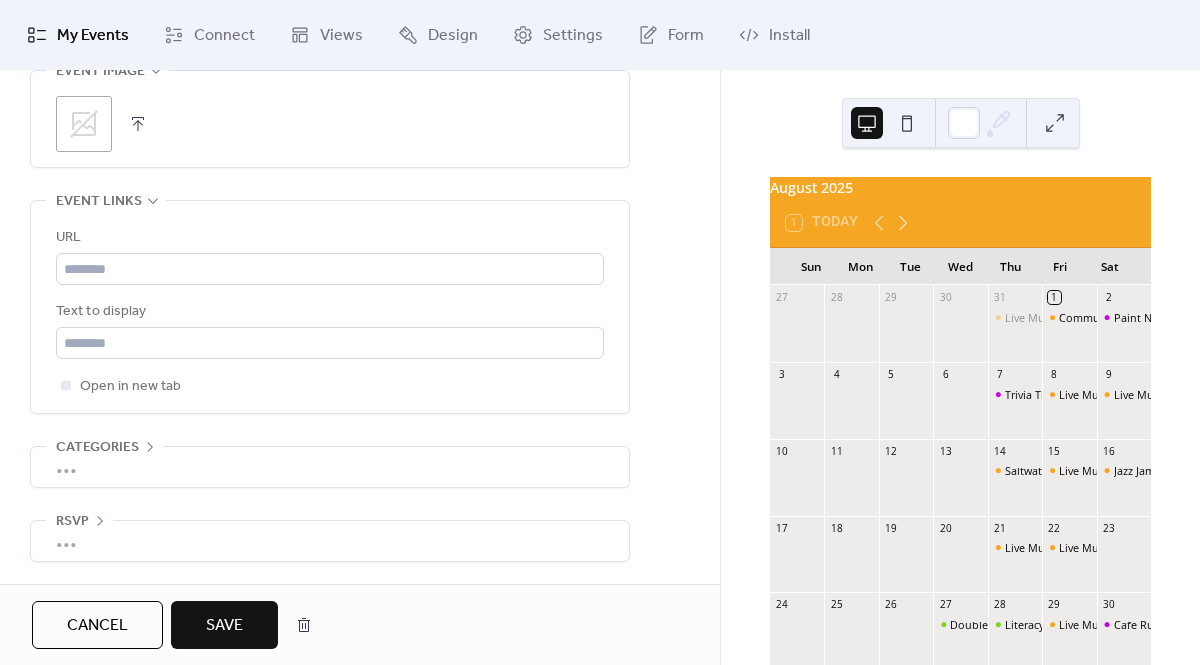 type on "**********" 